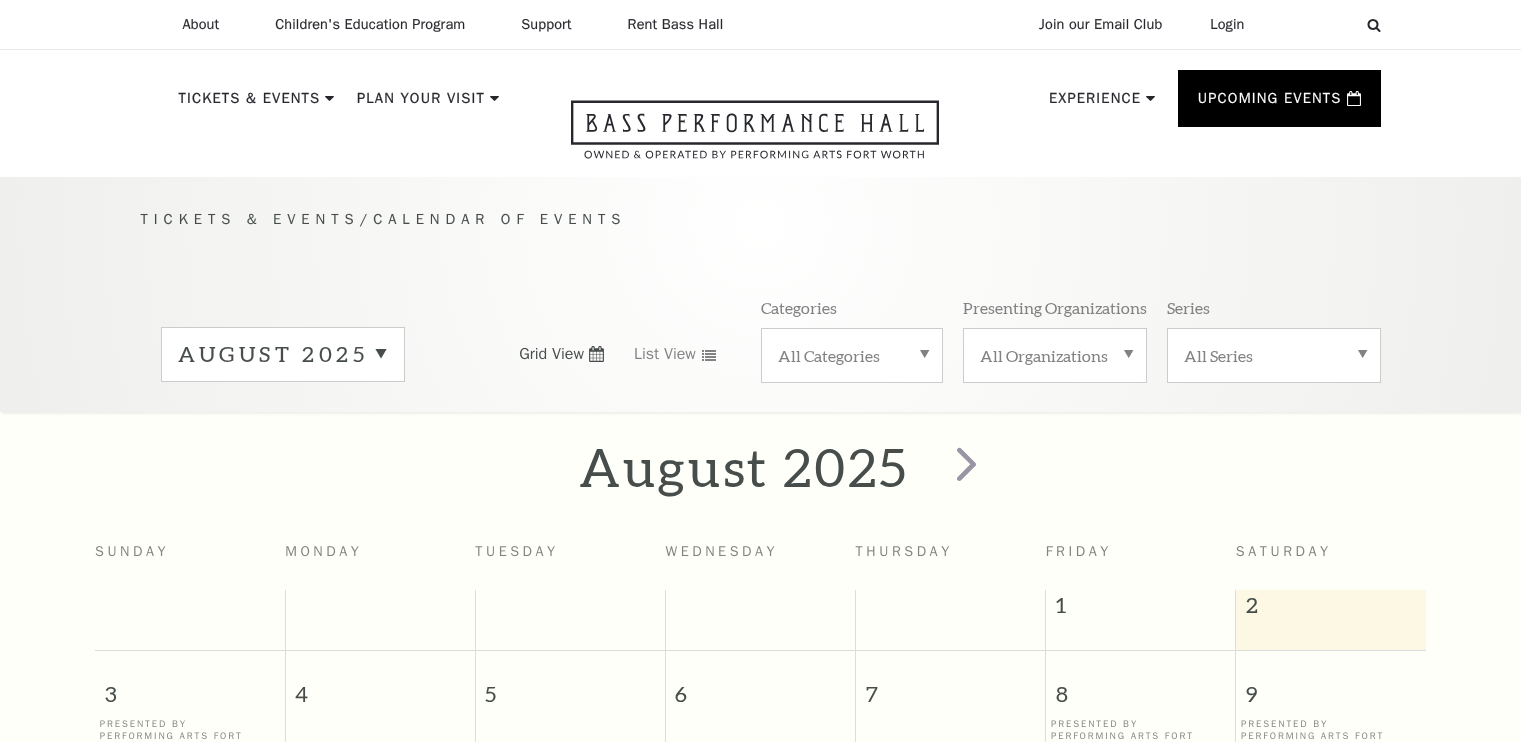 scroll, scrollTop: 176, scrollLeft: 0, axis: vertical 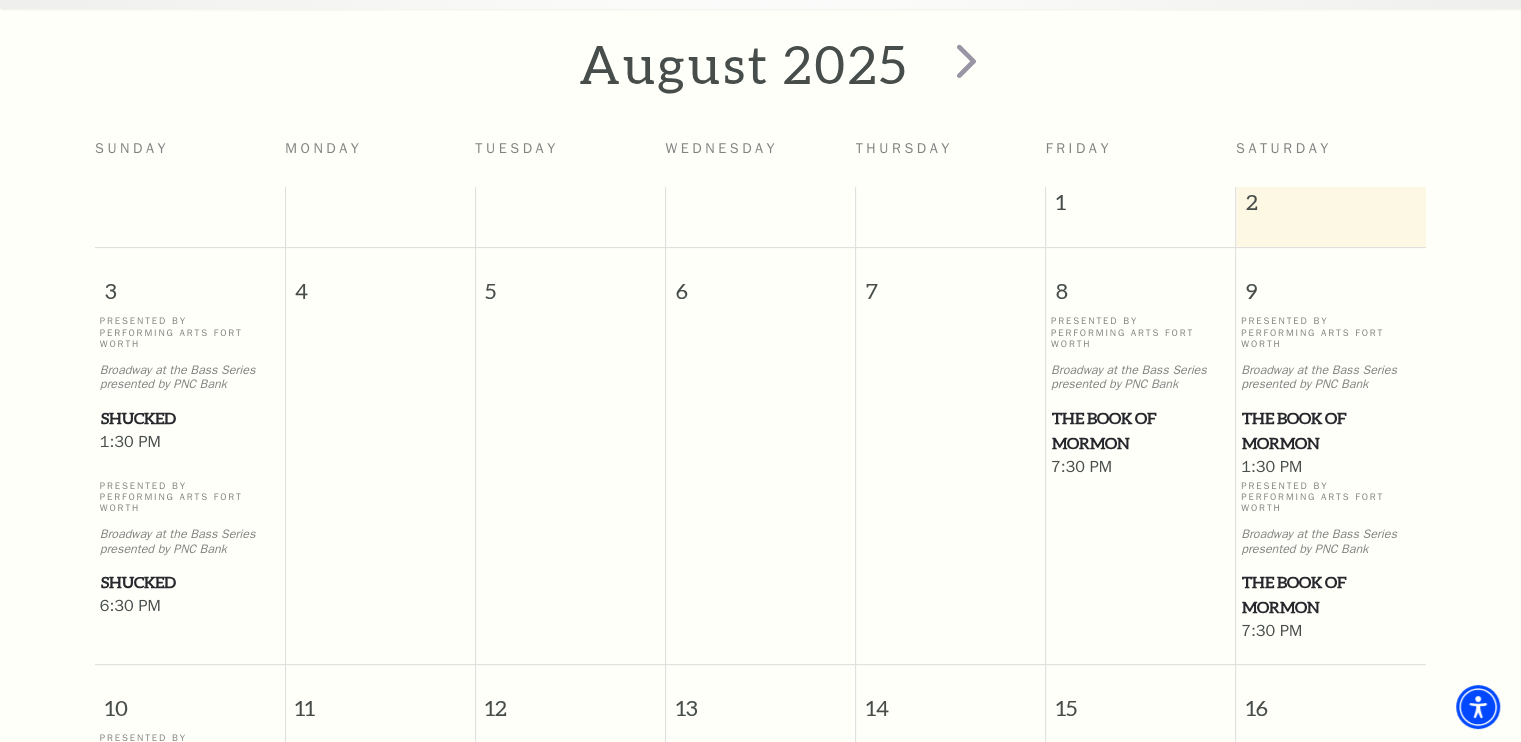 click on "The Book of Mormon" at bounding box center (1141, 430) 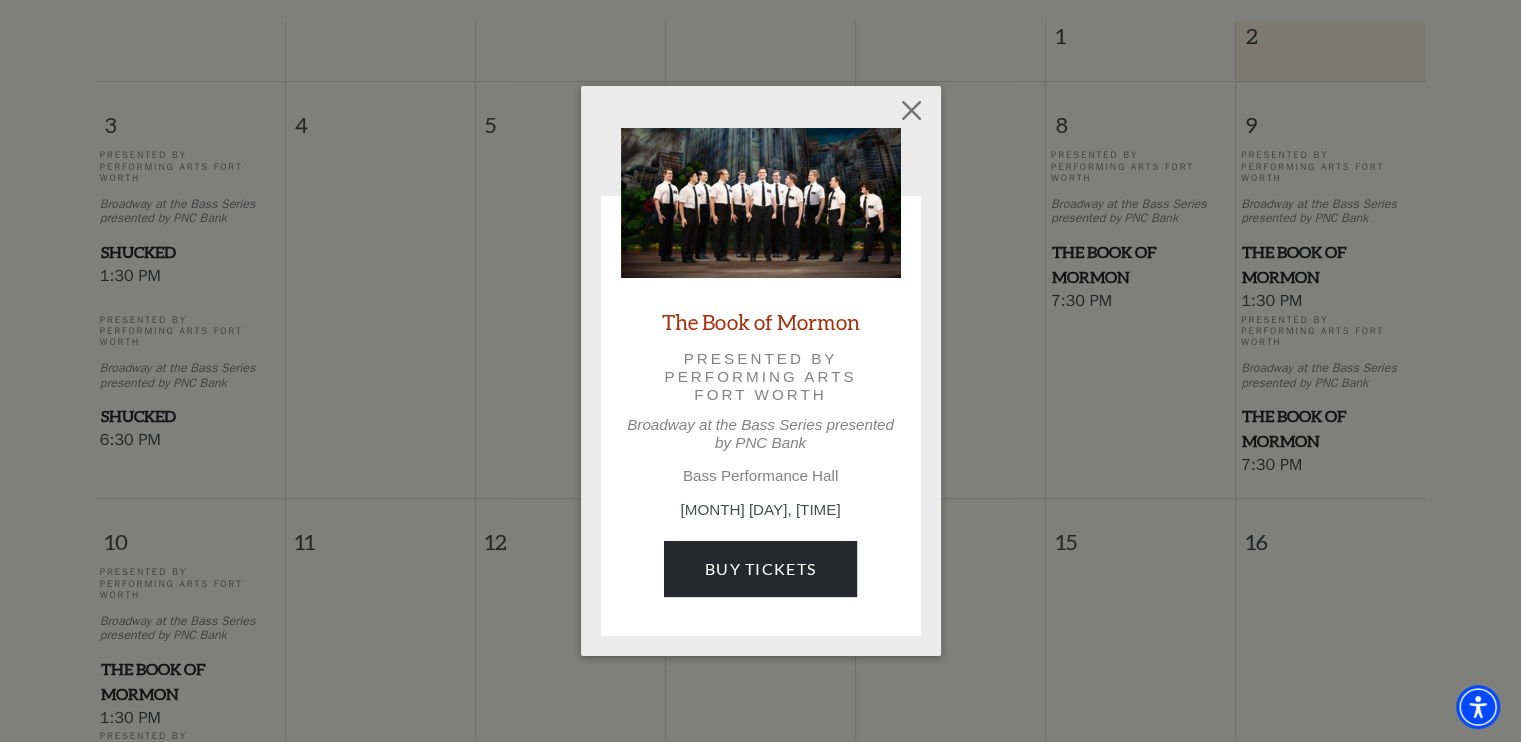 scroll, scrollTop: 589, scrollLeft: 0, axis: vertical 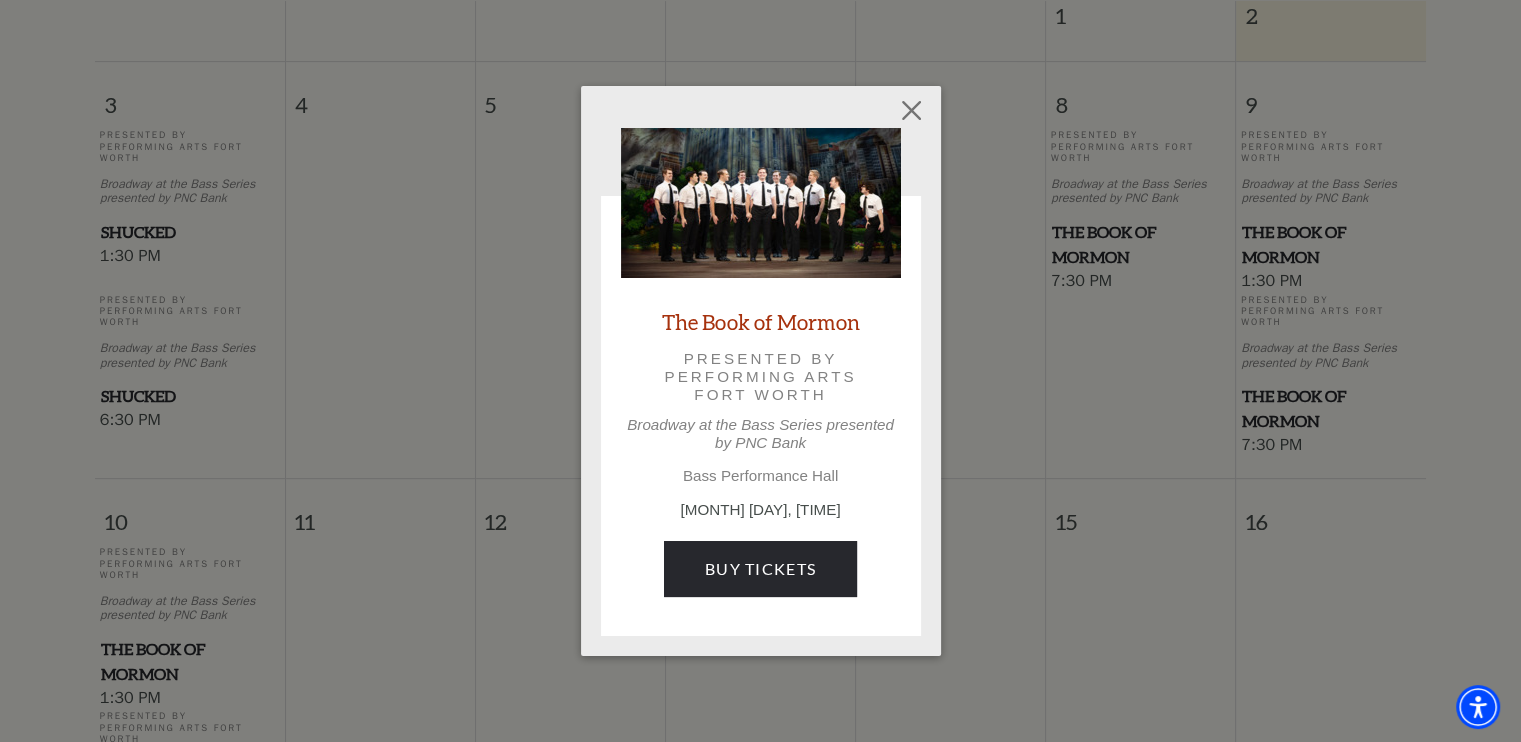 click on "Empty heading       The Book of Mormon   Presented by Performing Arts Fort Worth   Broadway at the Bass Series presented by PNC Bank   Bass Performance Hall
August 8, 7:30 PM
Buy Tickets" at bounding box center [760, 371] 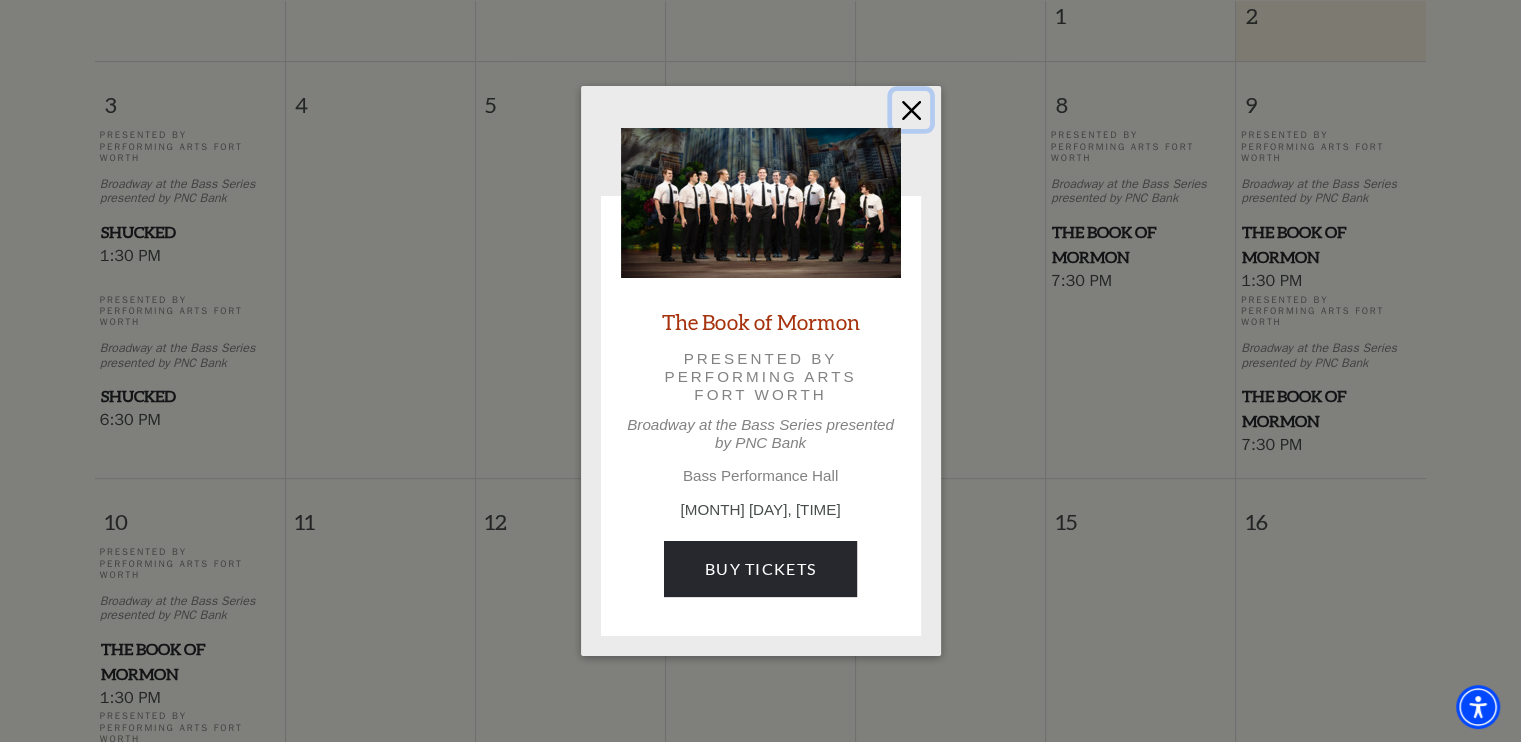 click at bounding box center [911, 110] 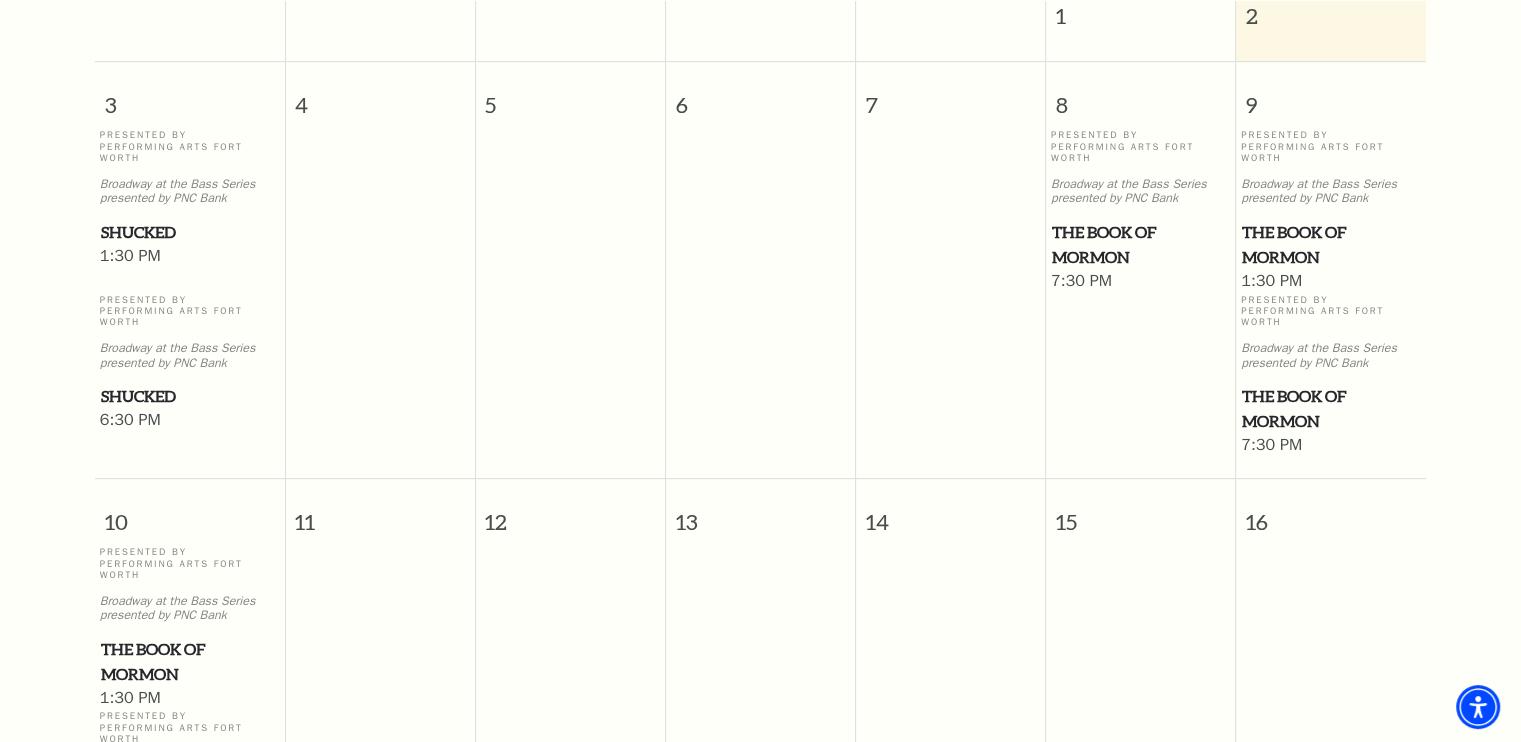 click on "The Book of Mormon" at bounding box center [1331, 408] 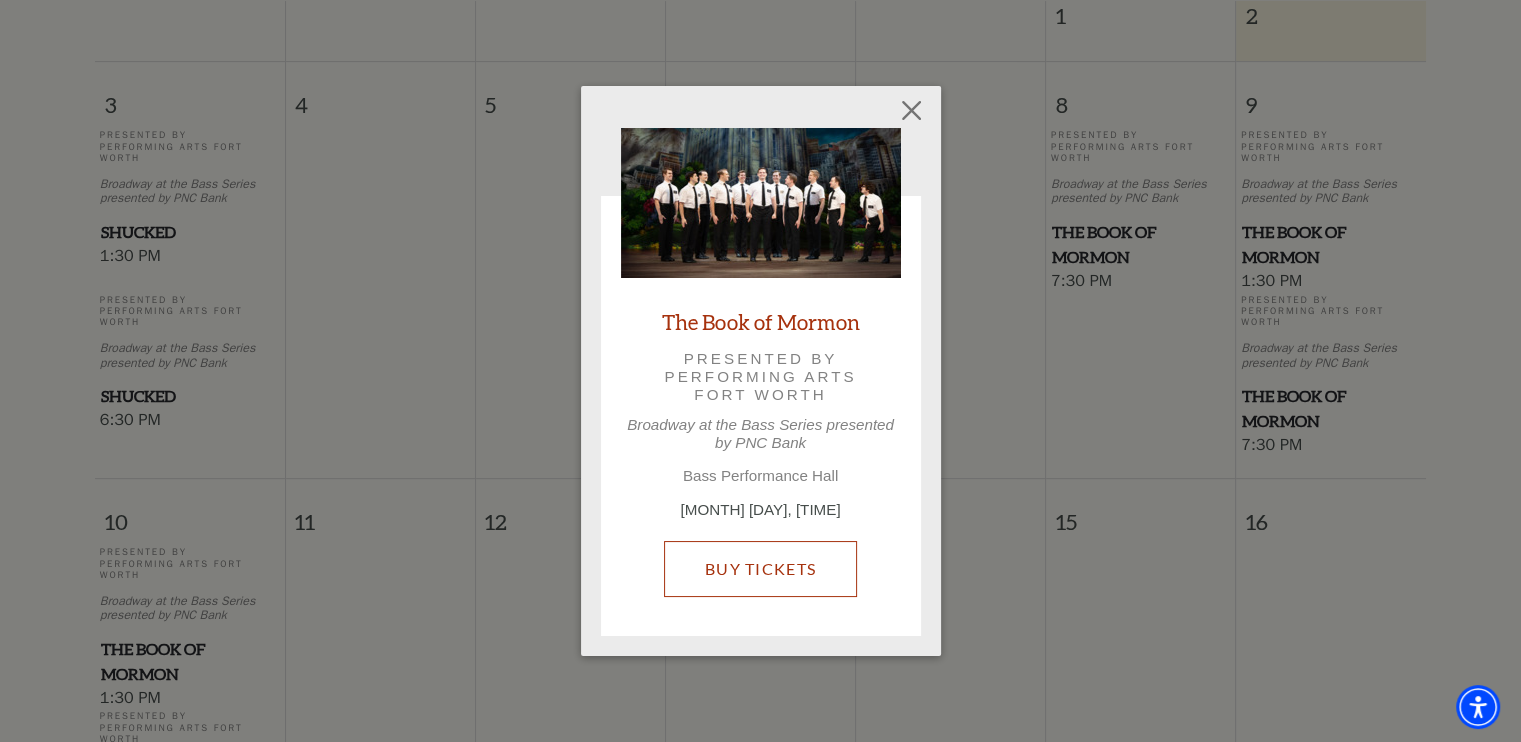 click on "Buy Tickets" at bounding box center (760, 569) 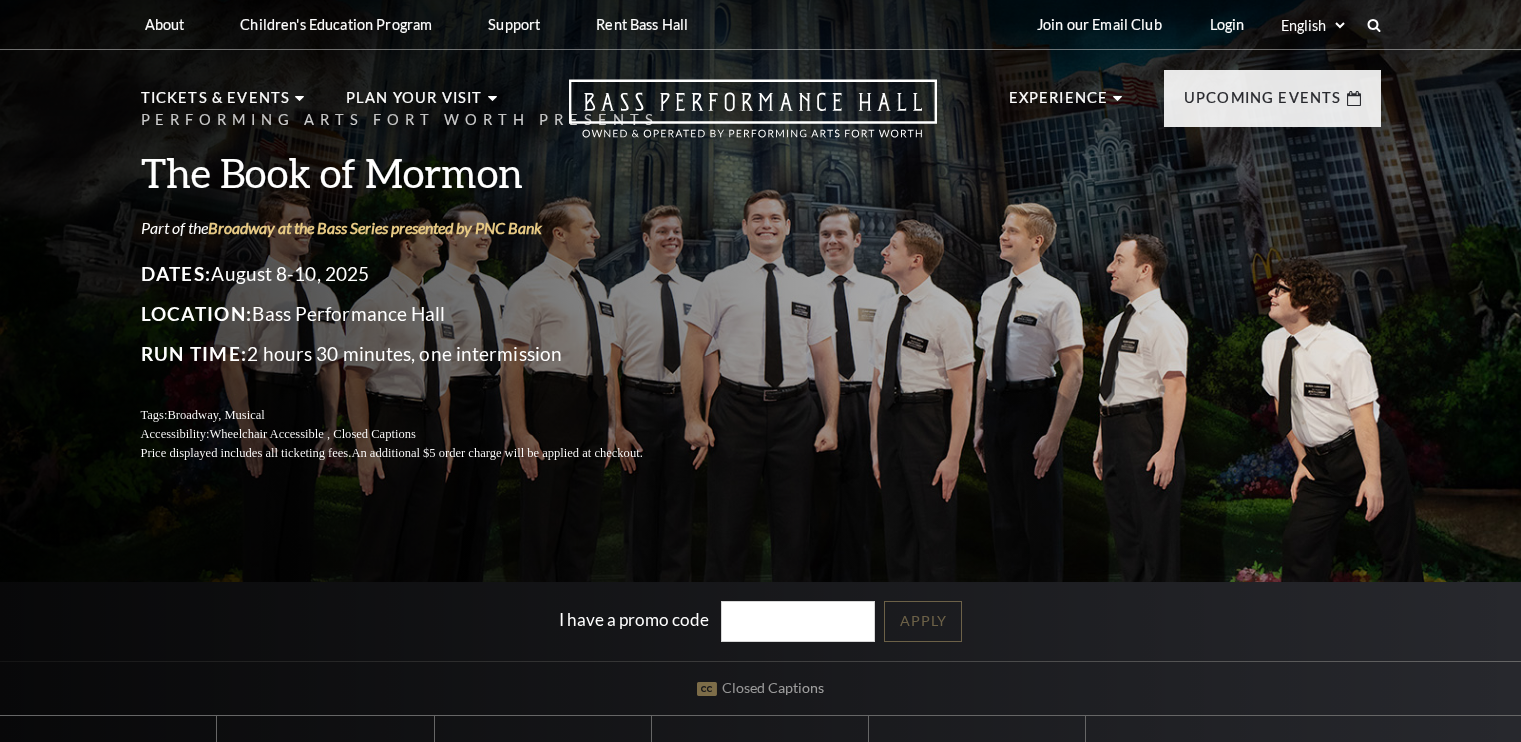 scroll, scrollTop: 0, scrollLeft: 0, axis: both 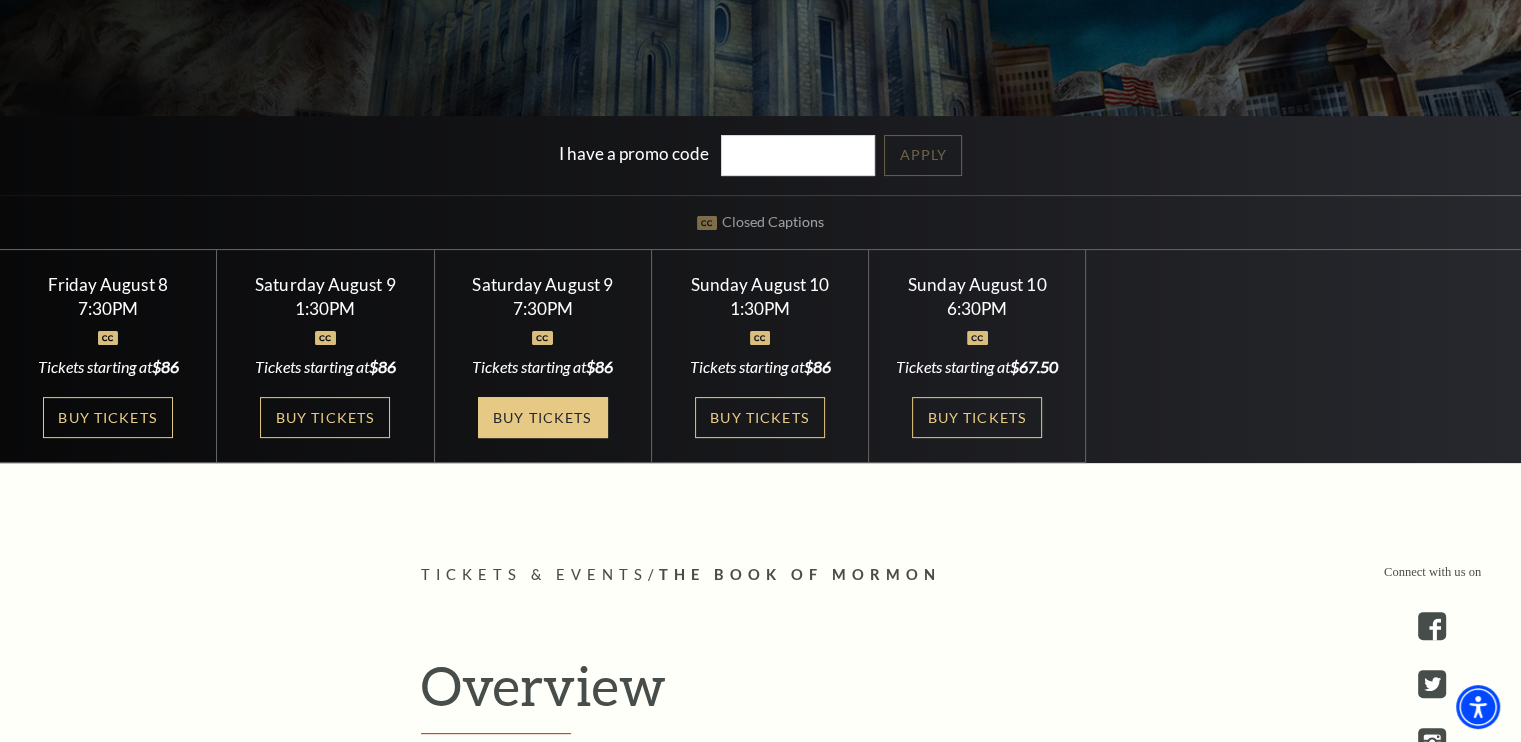 click on "Buy Tickets" at bounding box center [543, 417] 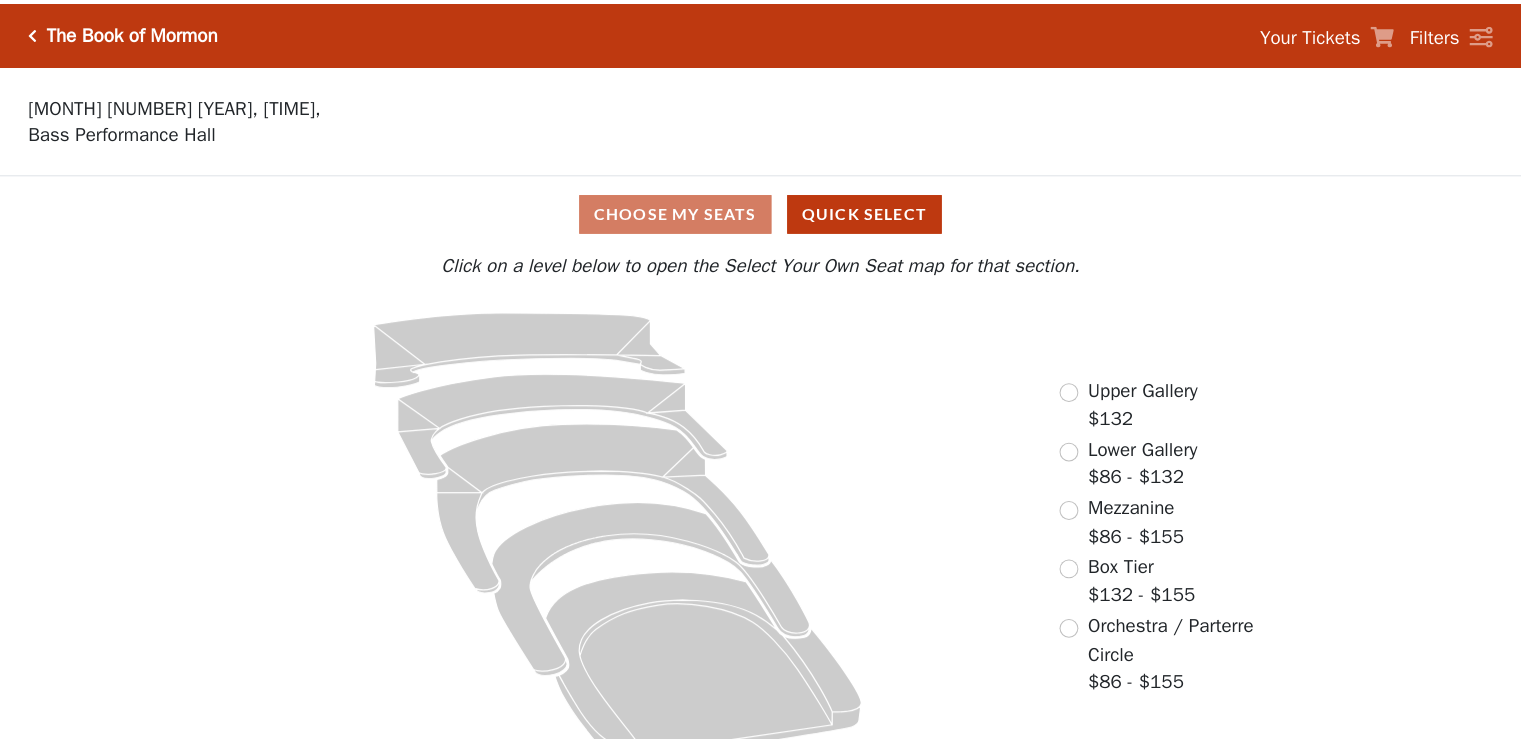 scroll, scrollTop: 0, scrollLeft: 0, axis: both 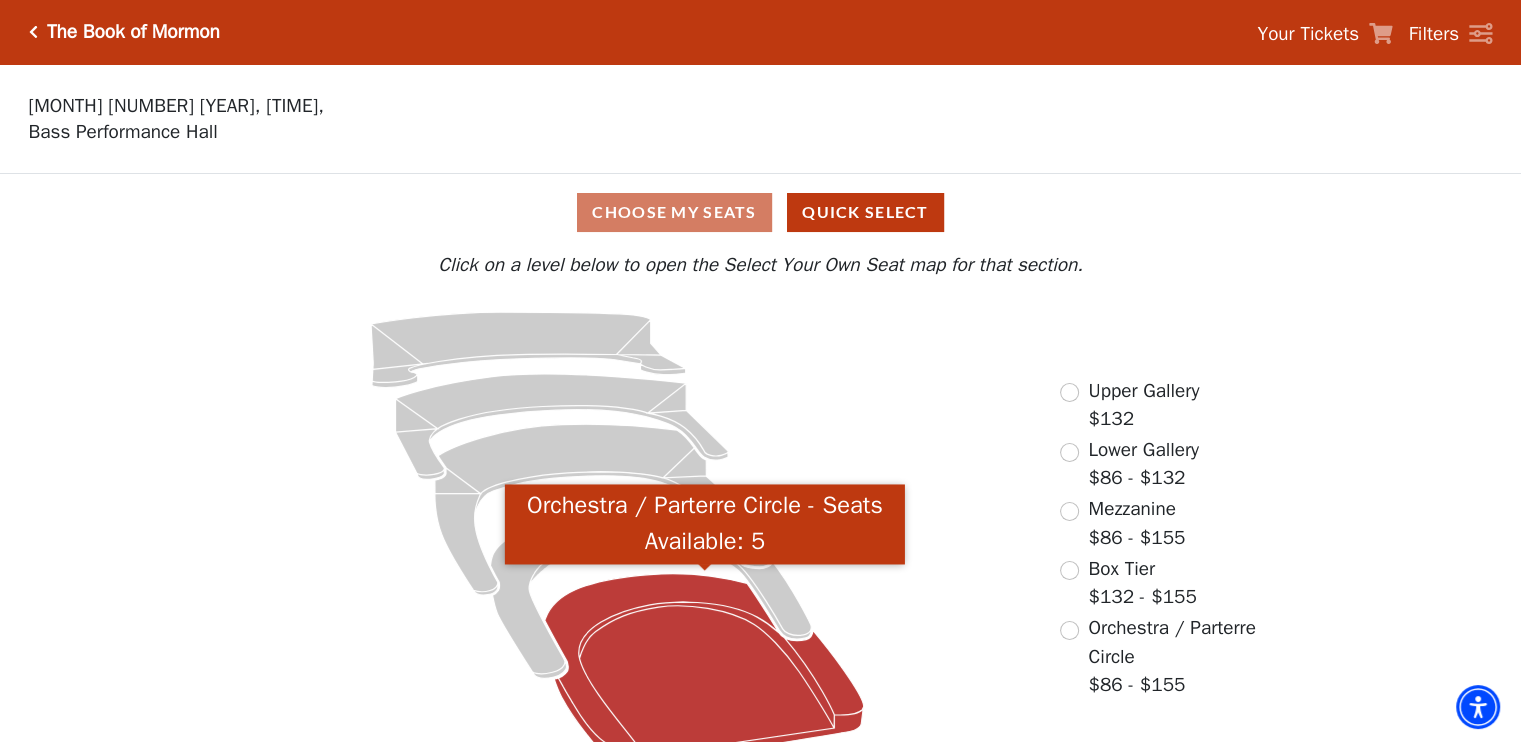 click 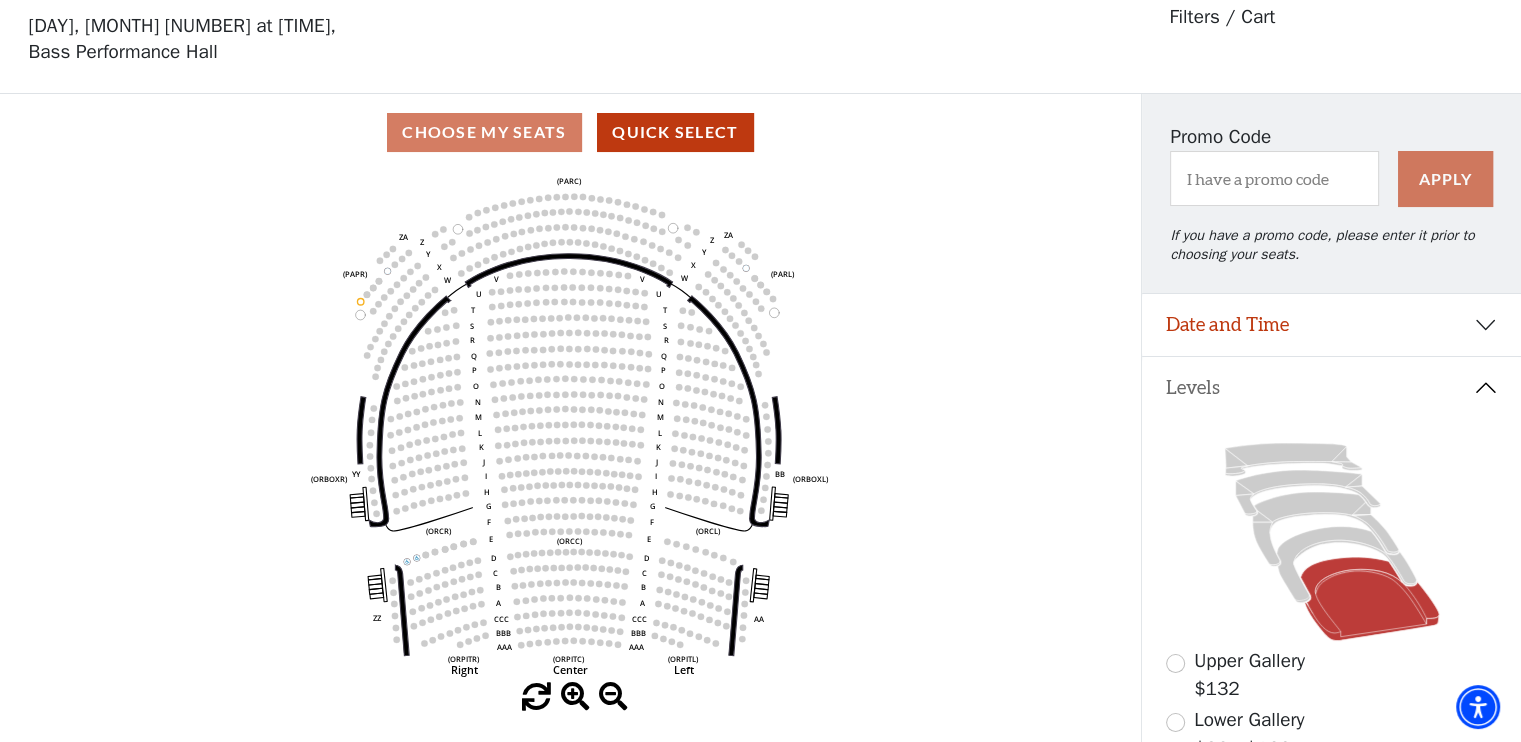 scroll, scrollTop: 92, scrollLeft: 0, axis: vertical 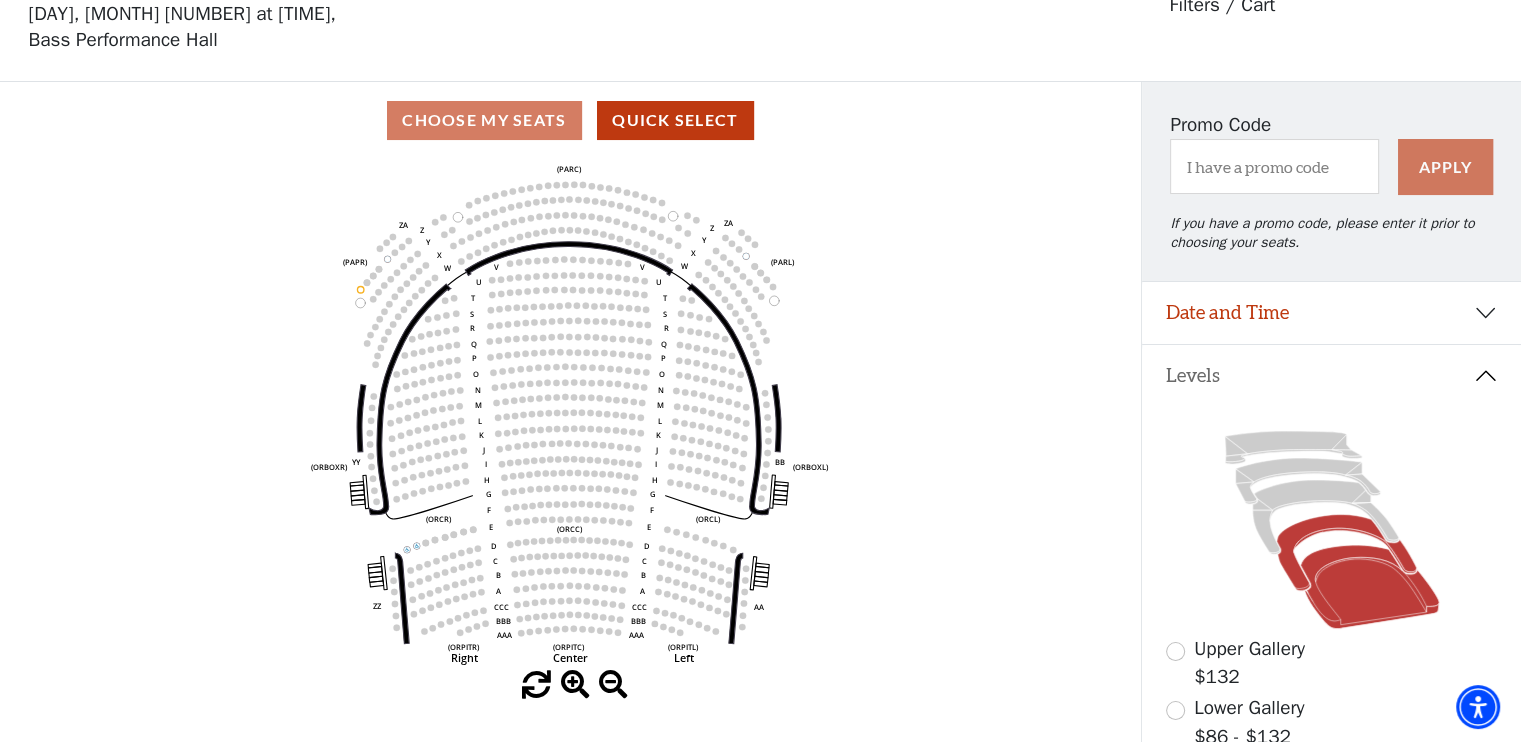 click 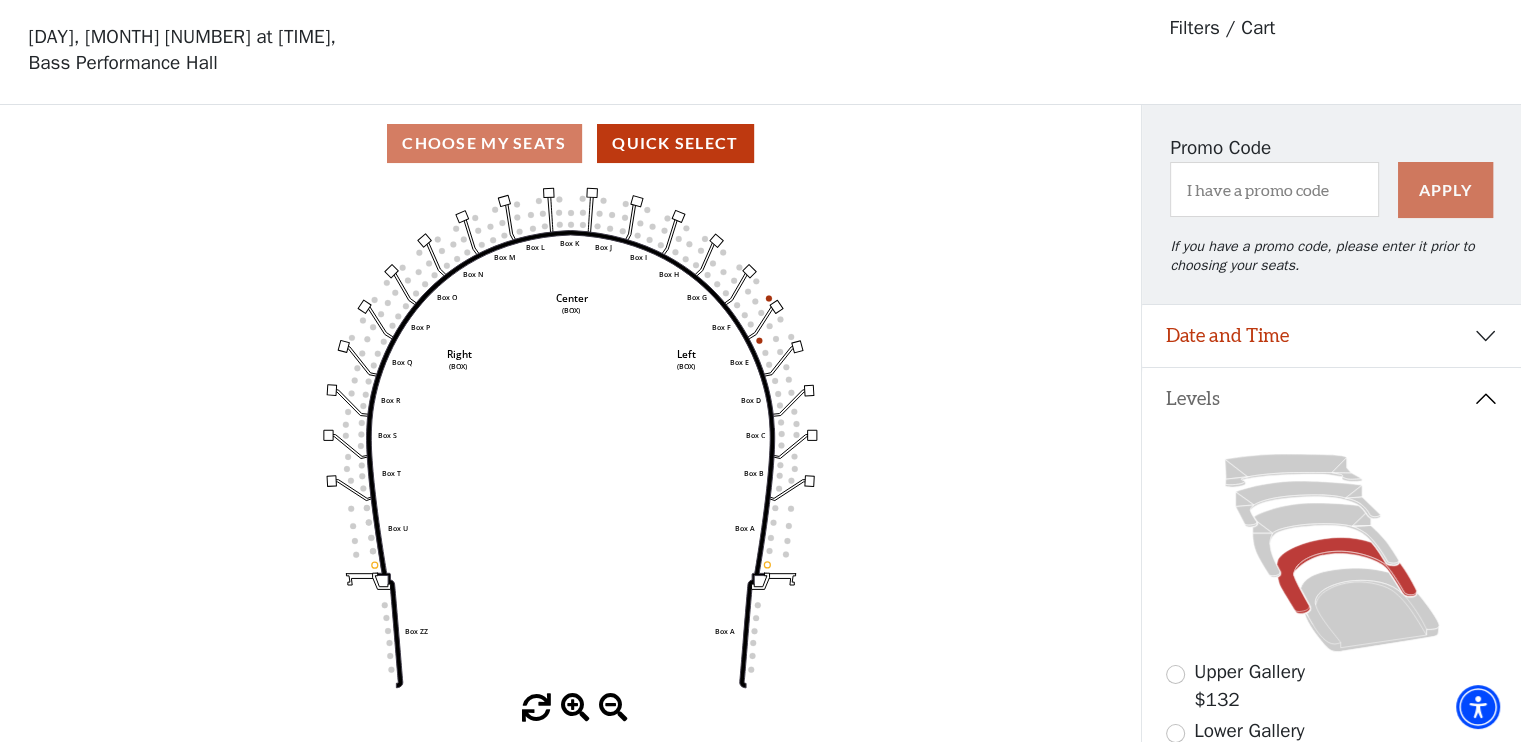 scroll, scrollTop: 92, scrollLeft: 0, axis: vertical 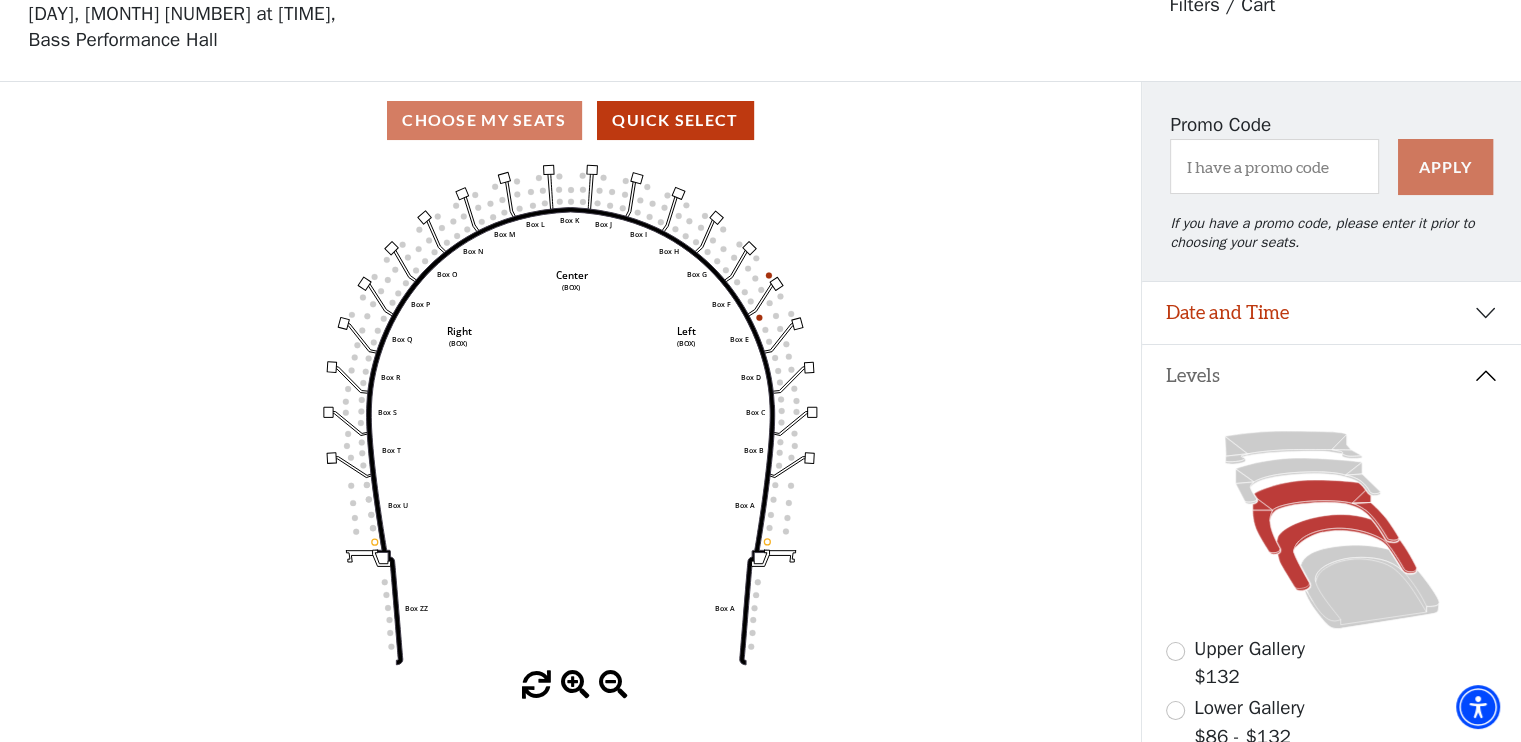 click 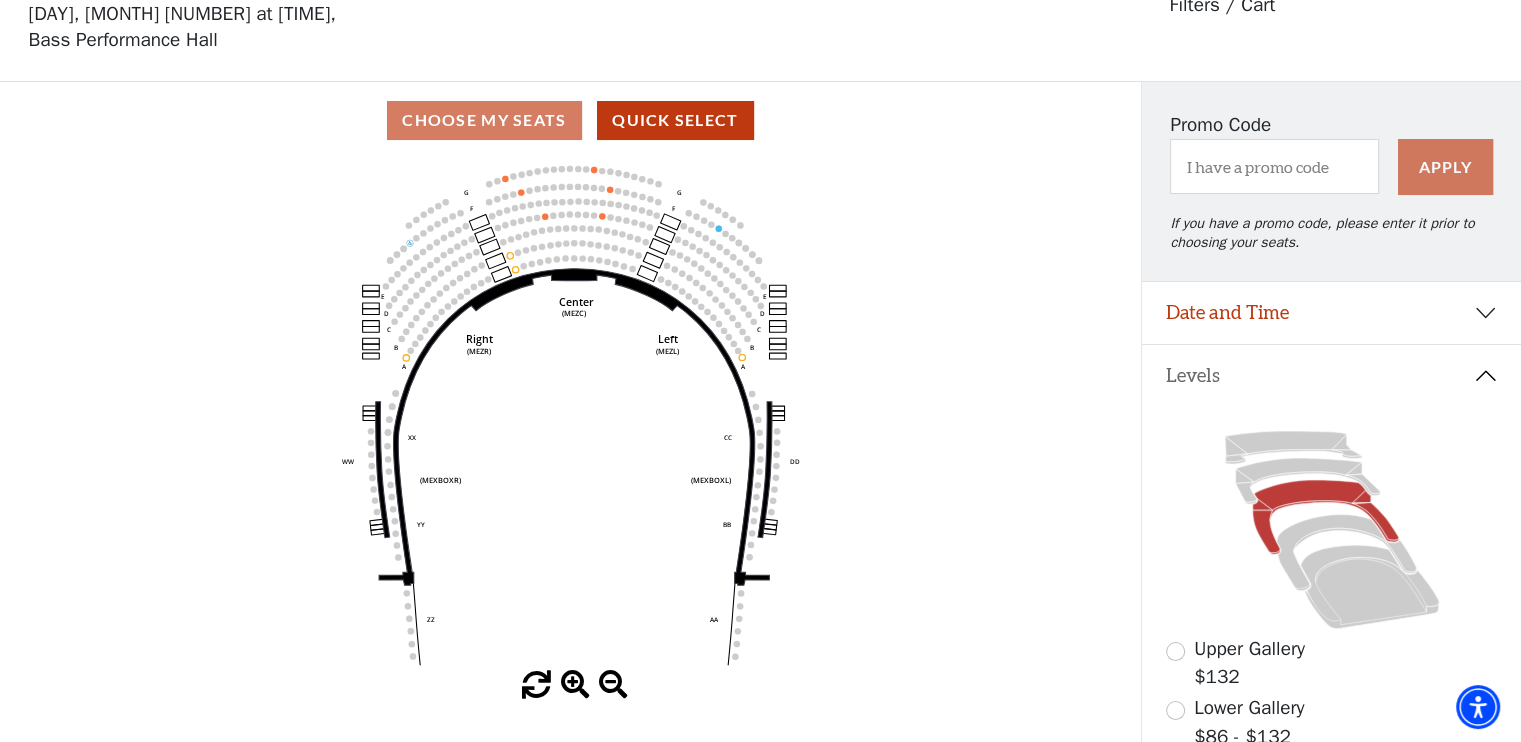 scroll, scrollTop: 92, scrollLeft: 0, axis: vertical 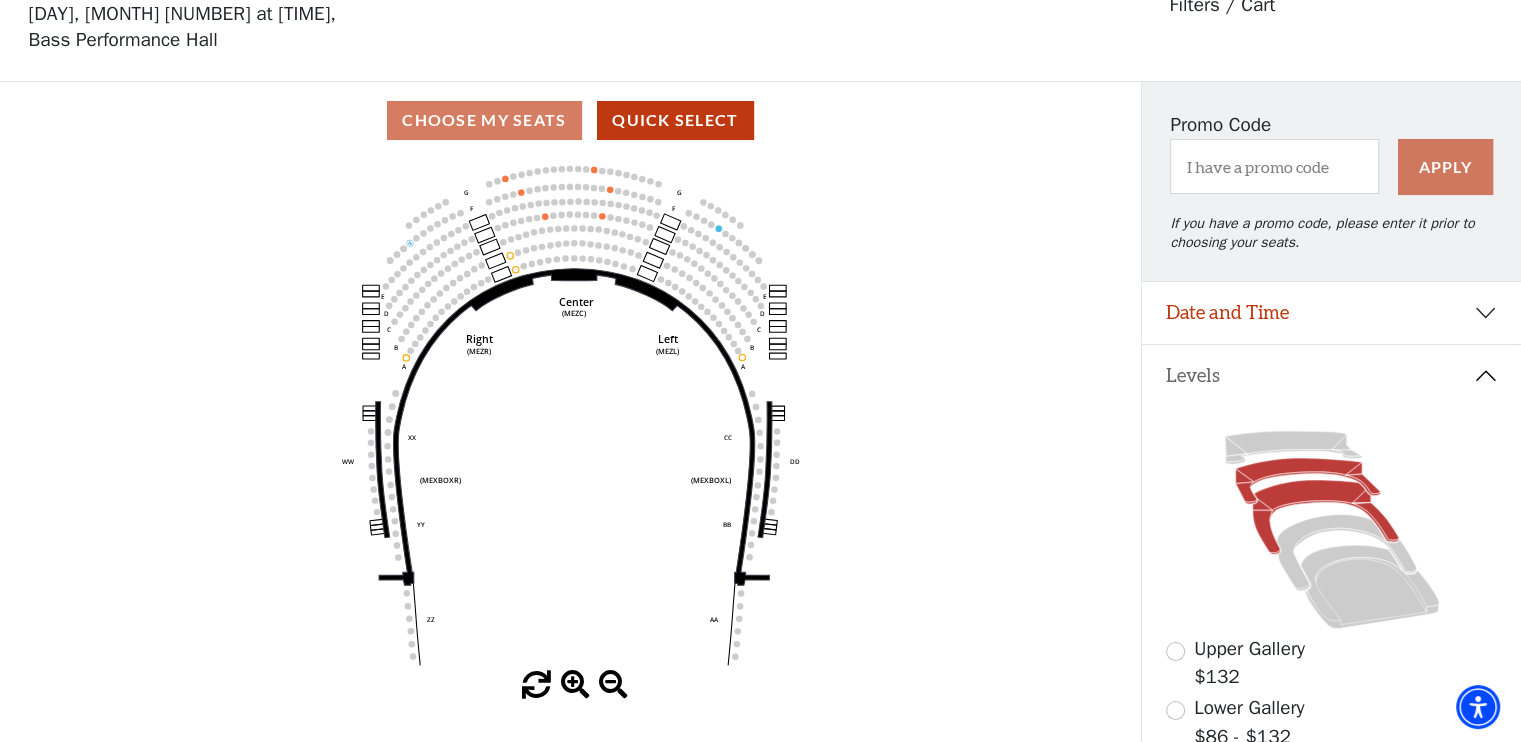 click 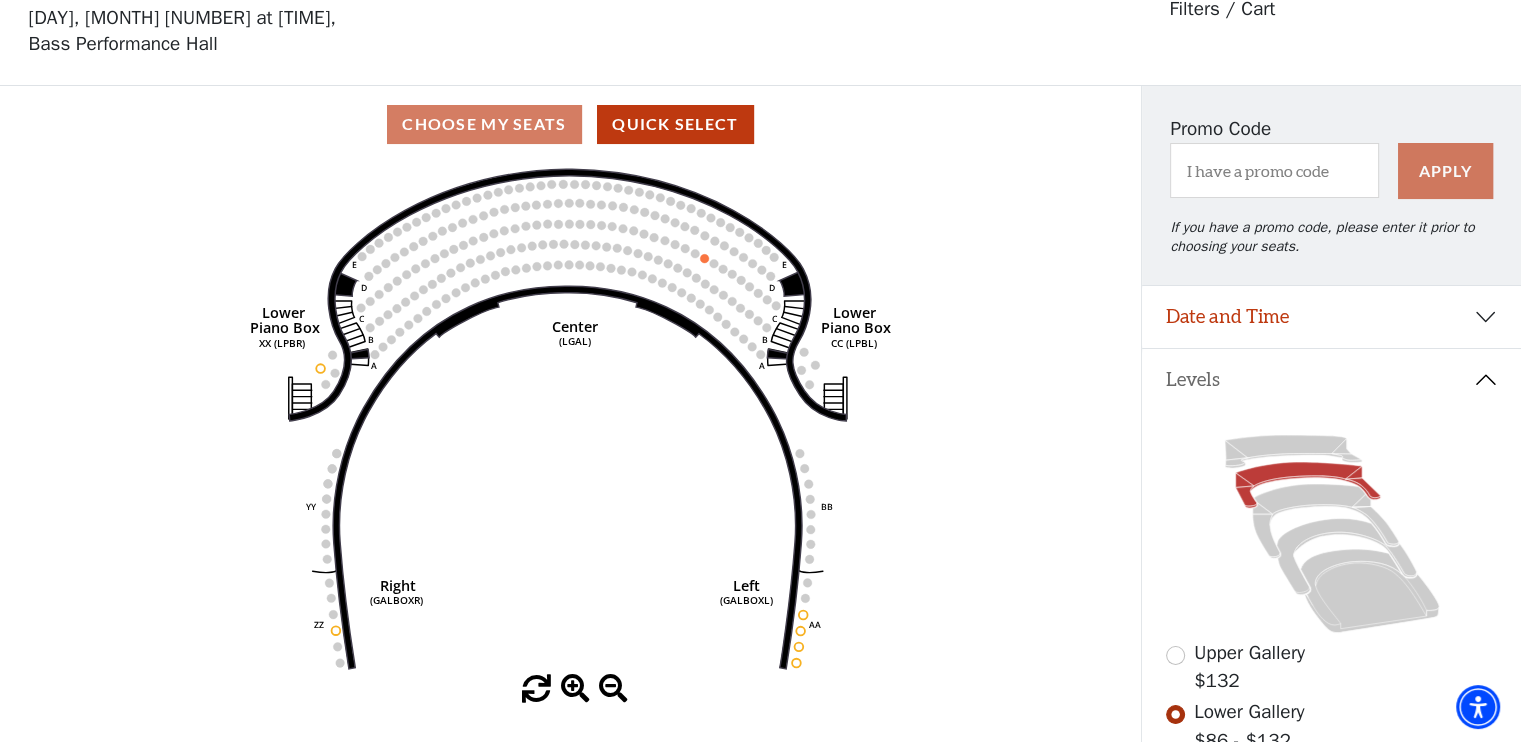 scroll, scrollTop: 92, scrollLeft: 0, axis: vertical 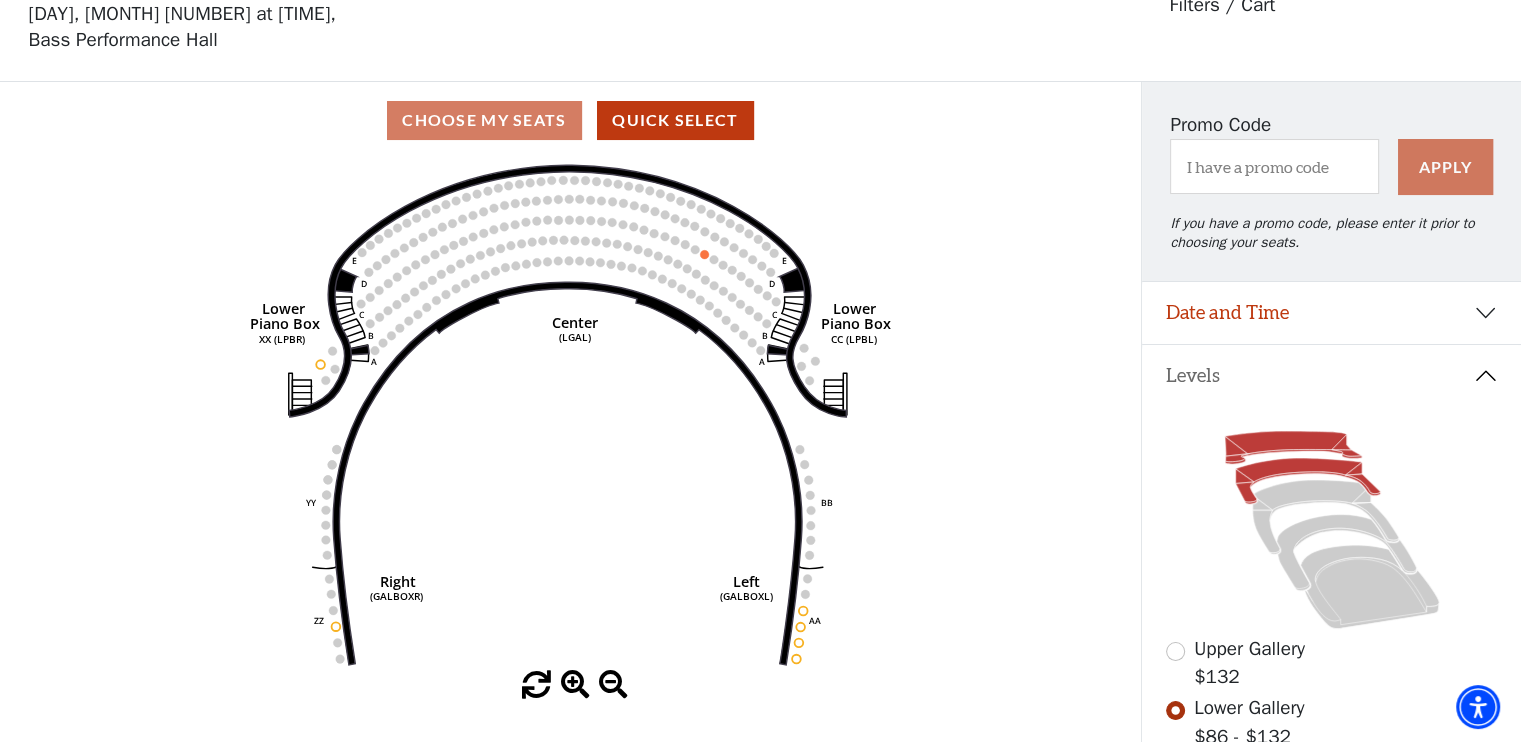 click 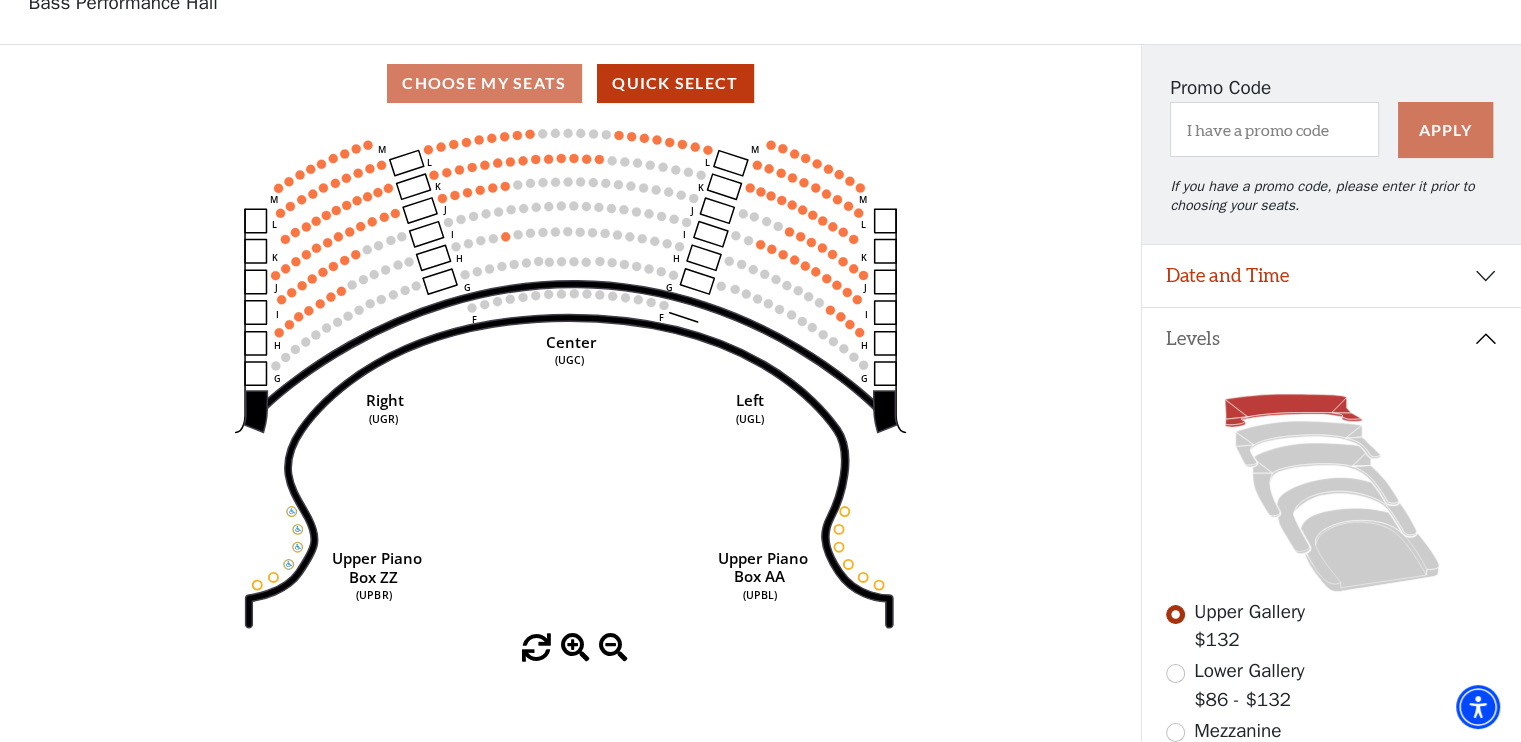 scroll, scrollTop: 130, scrollLeft: 0, axis: vertical 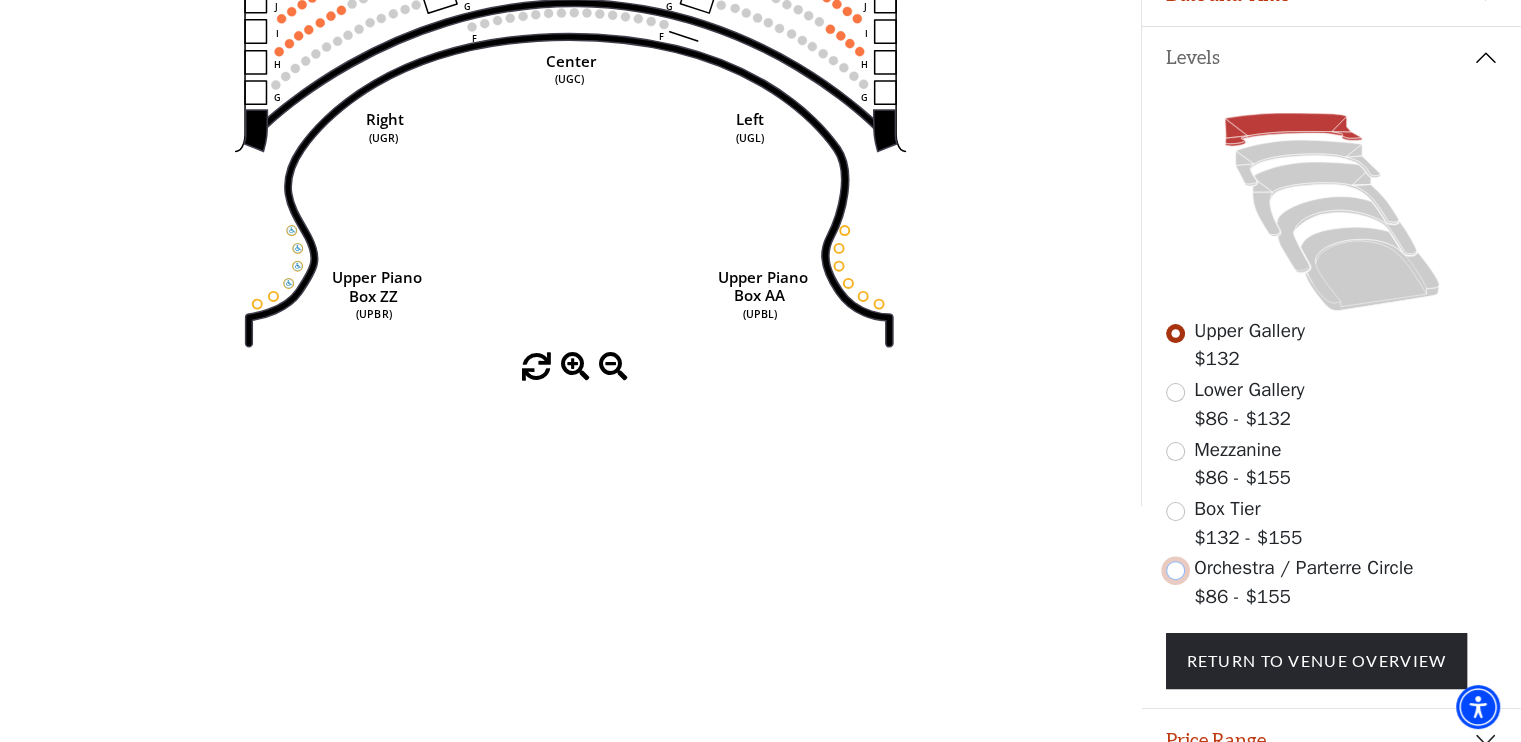 click at bounding box center (1175, 570) 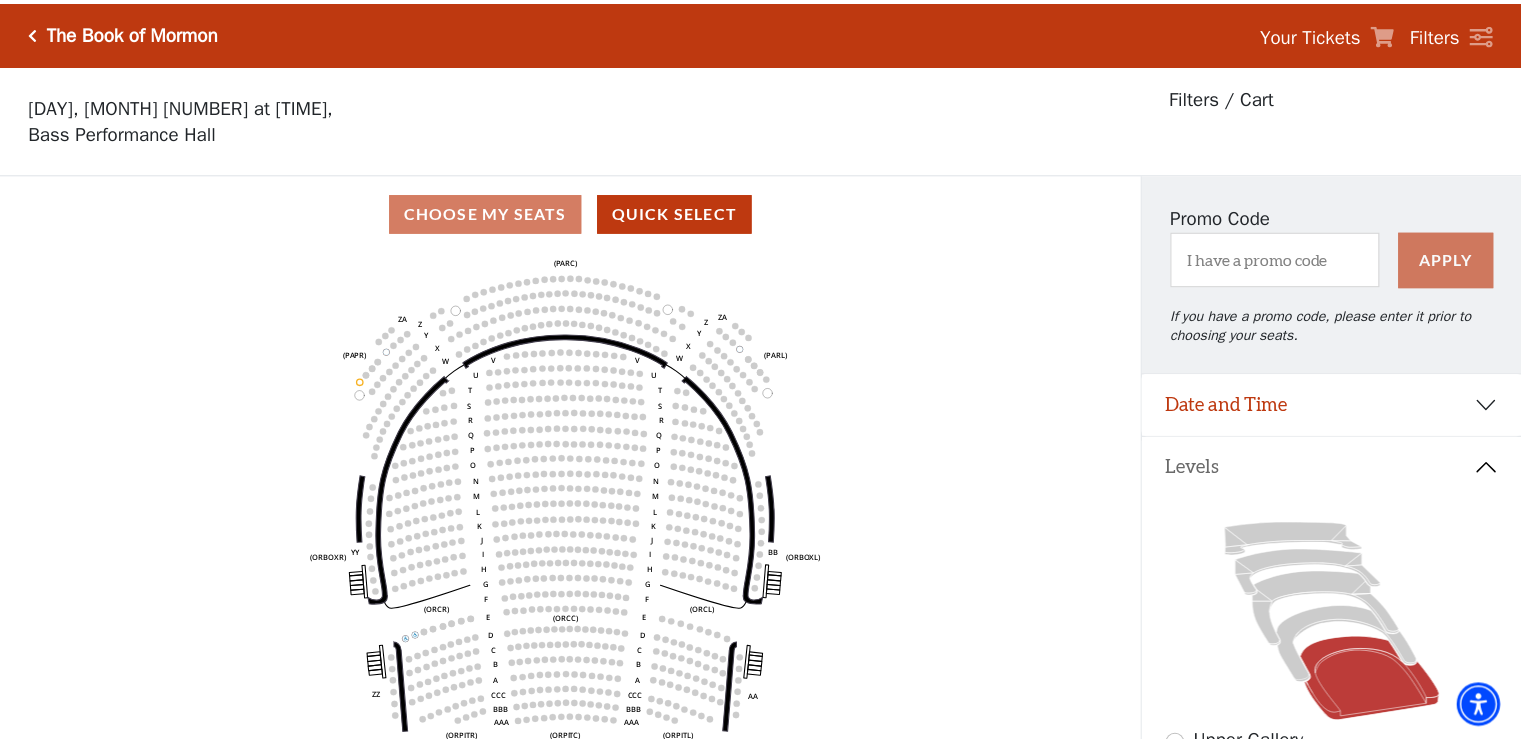 scroll, scrollTop: 92, scrollLeft: 0, axis: vertical 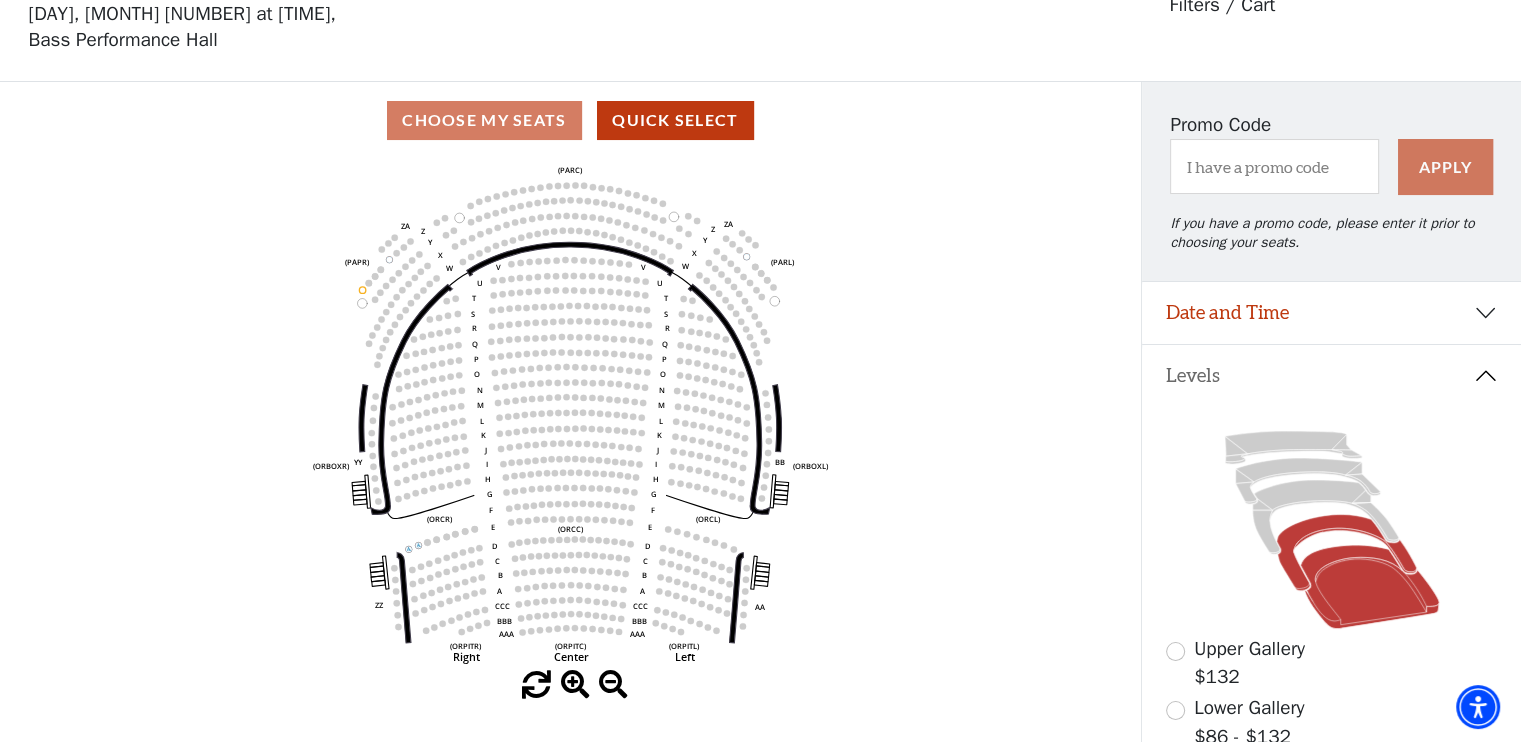 click 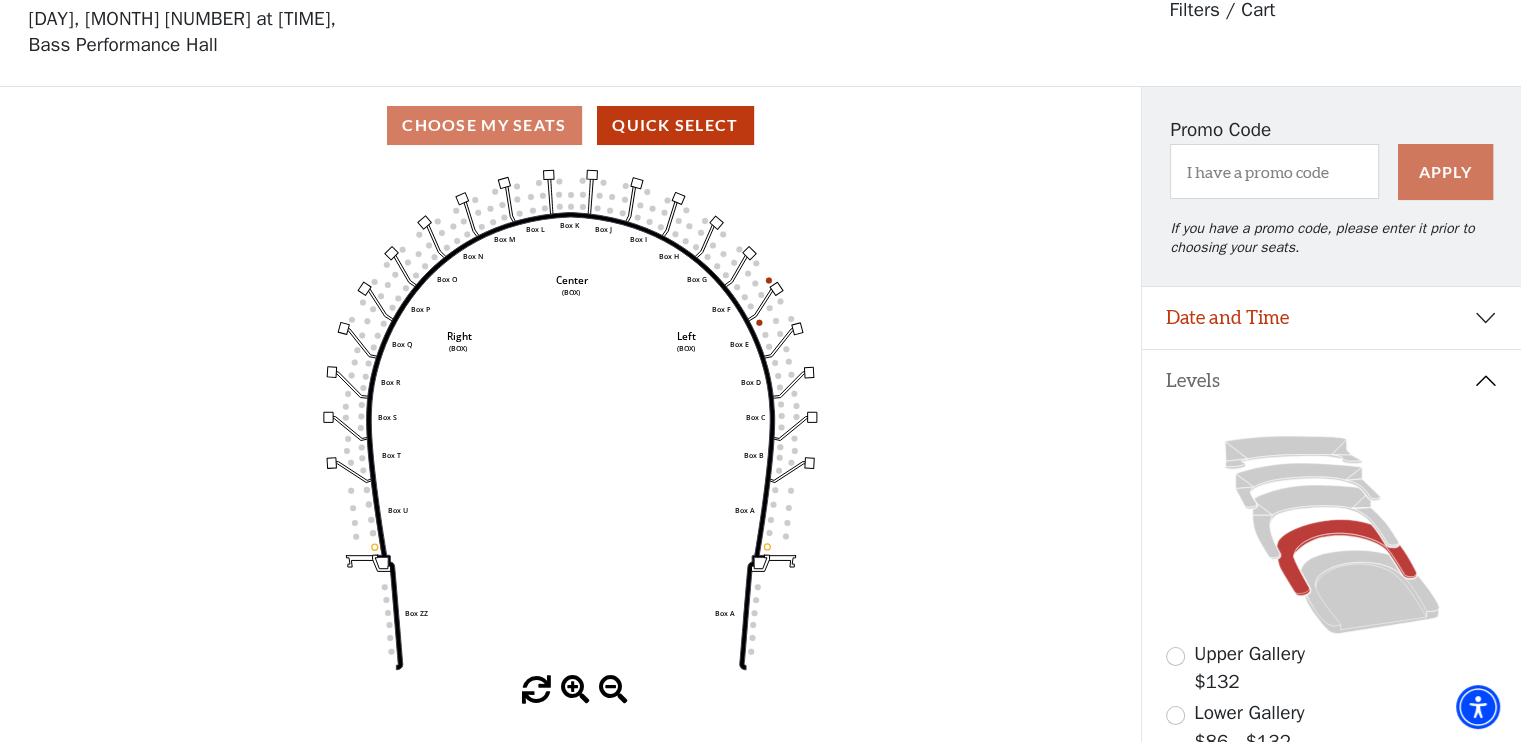 scroll, scrollTop: 92, scrollLeft: 0, axis: vertical 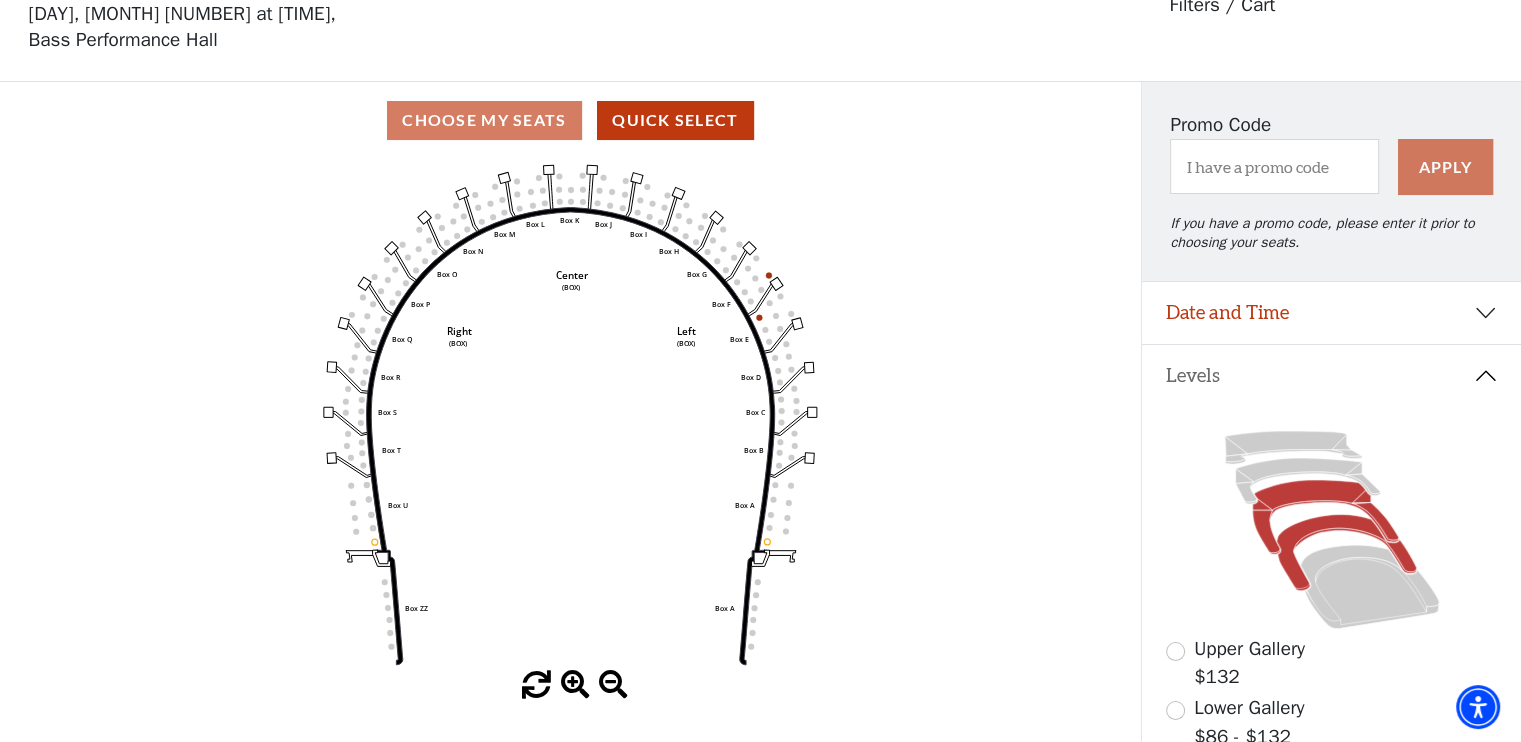 click 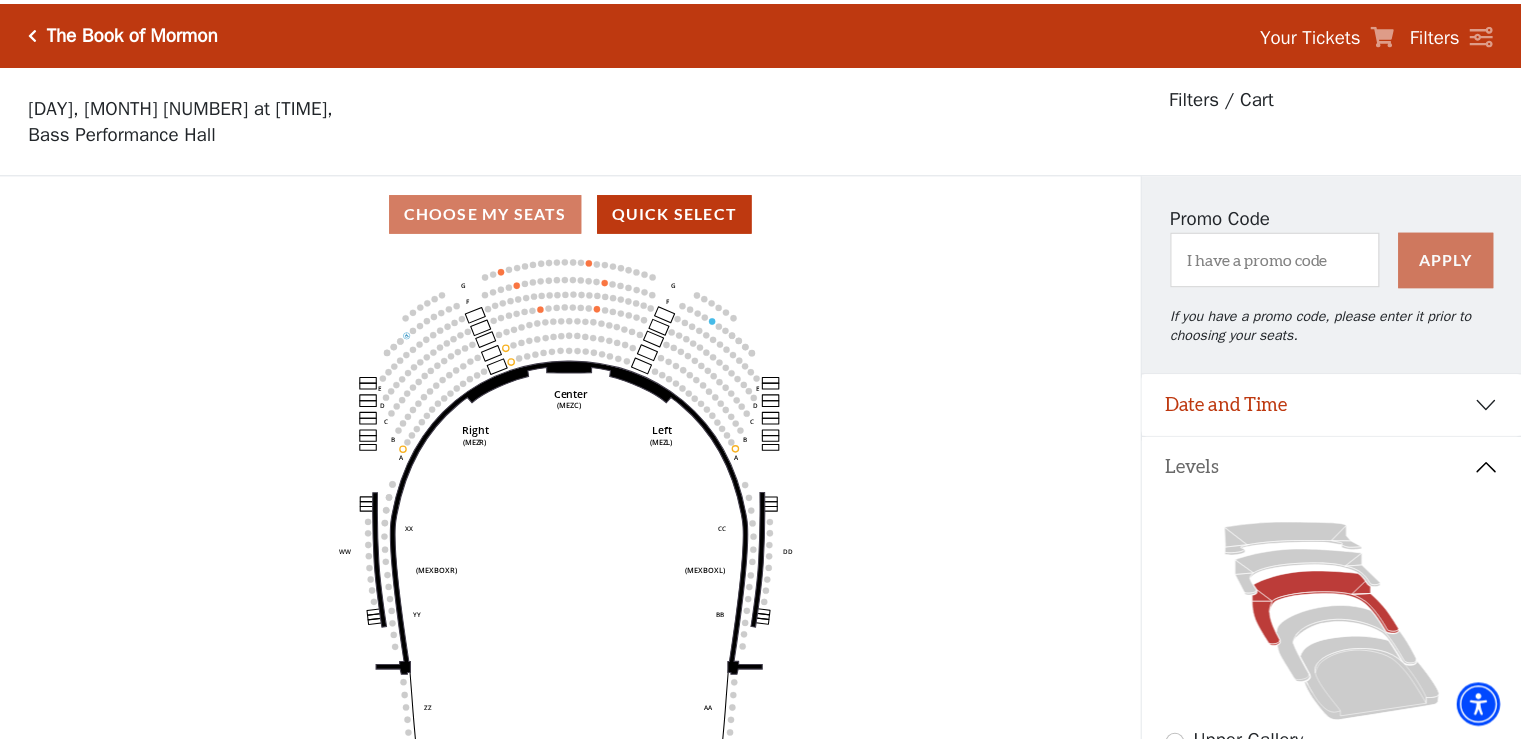 scroll, scrollTop: 92, scrollLeft: 0, axis: vertical 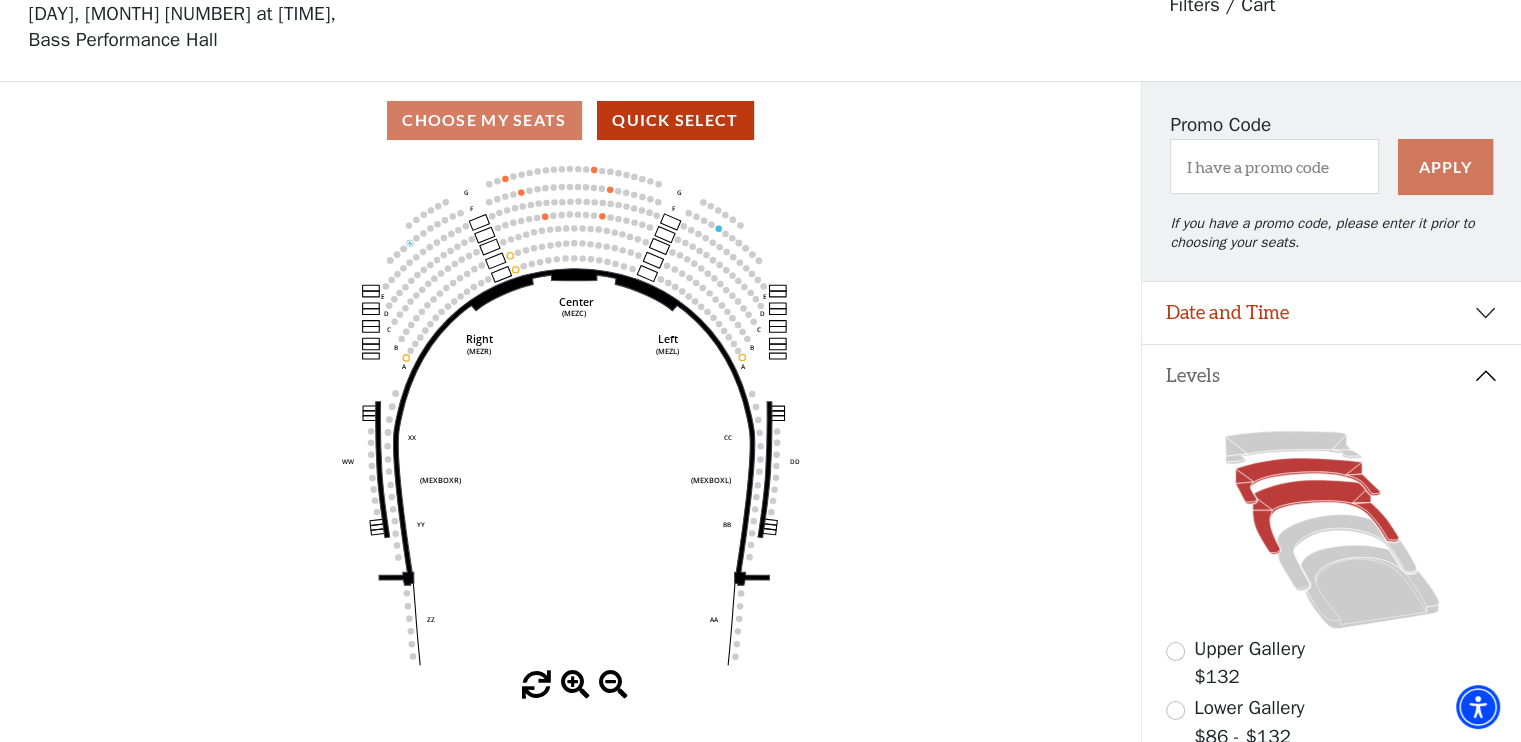 click 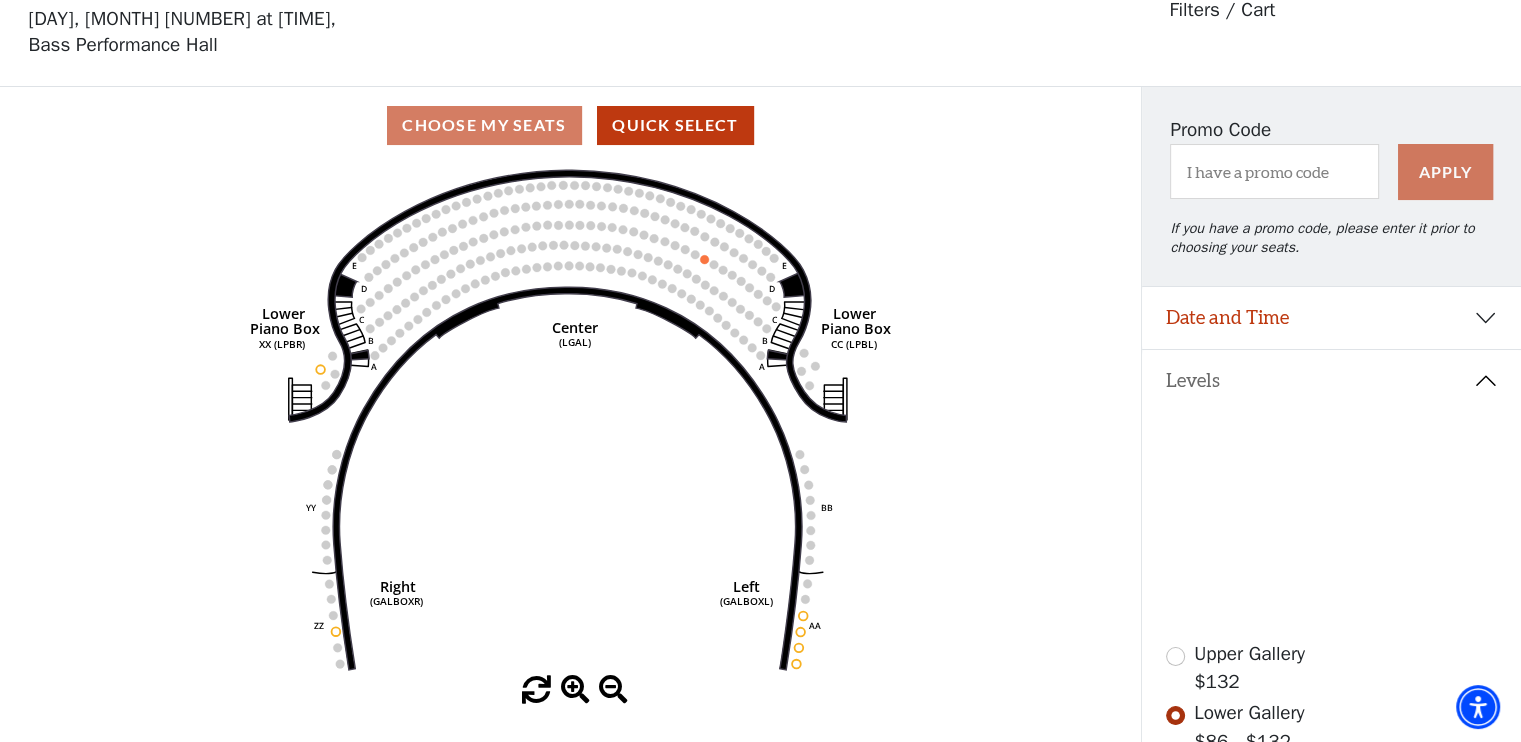 scroll, scrollTop: 92, scrollLeft: 0, axis: vertical 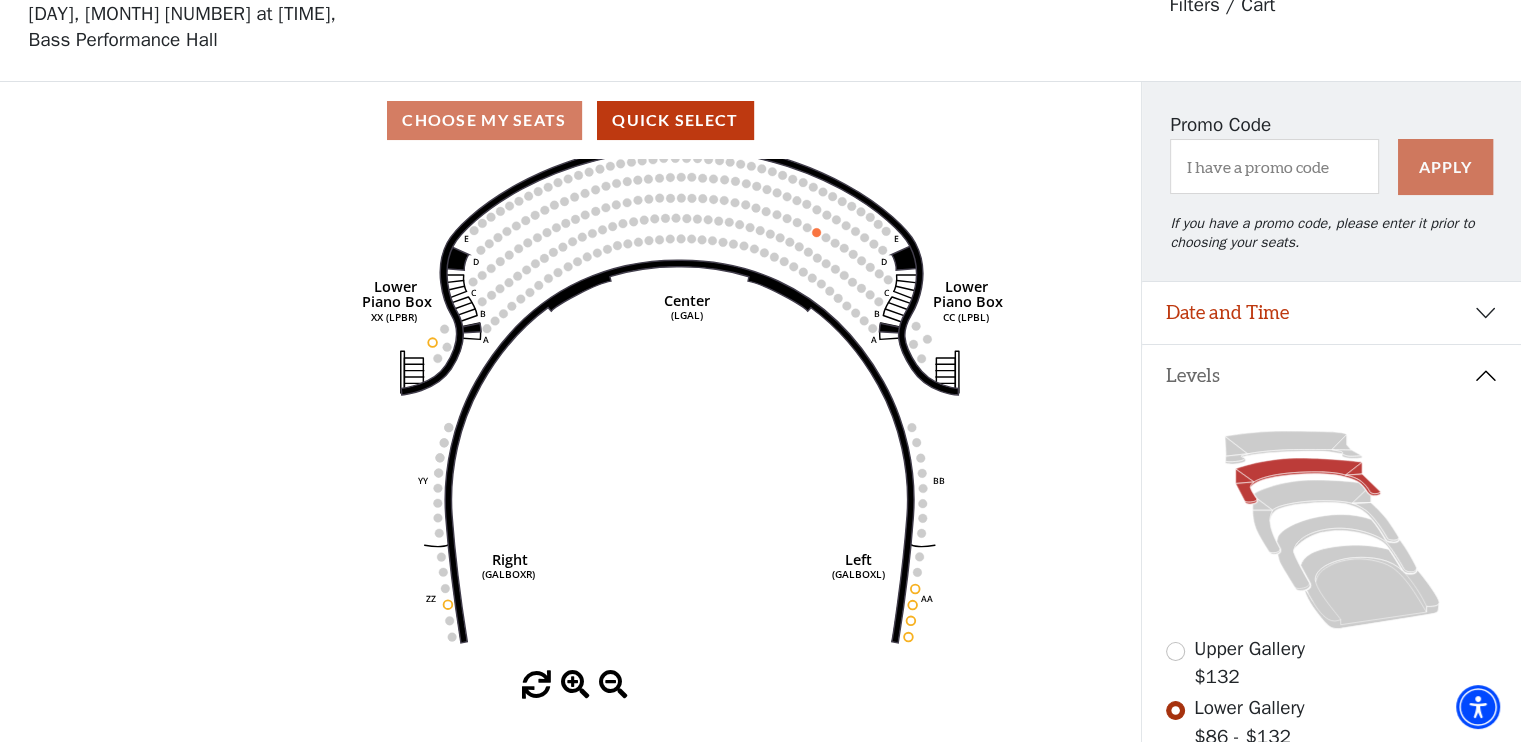 drag, startPoint x: 672, startPoint y: 268, endPoint x: 793, endPoint y: 245, distance: 123.16656 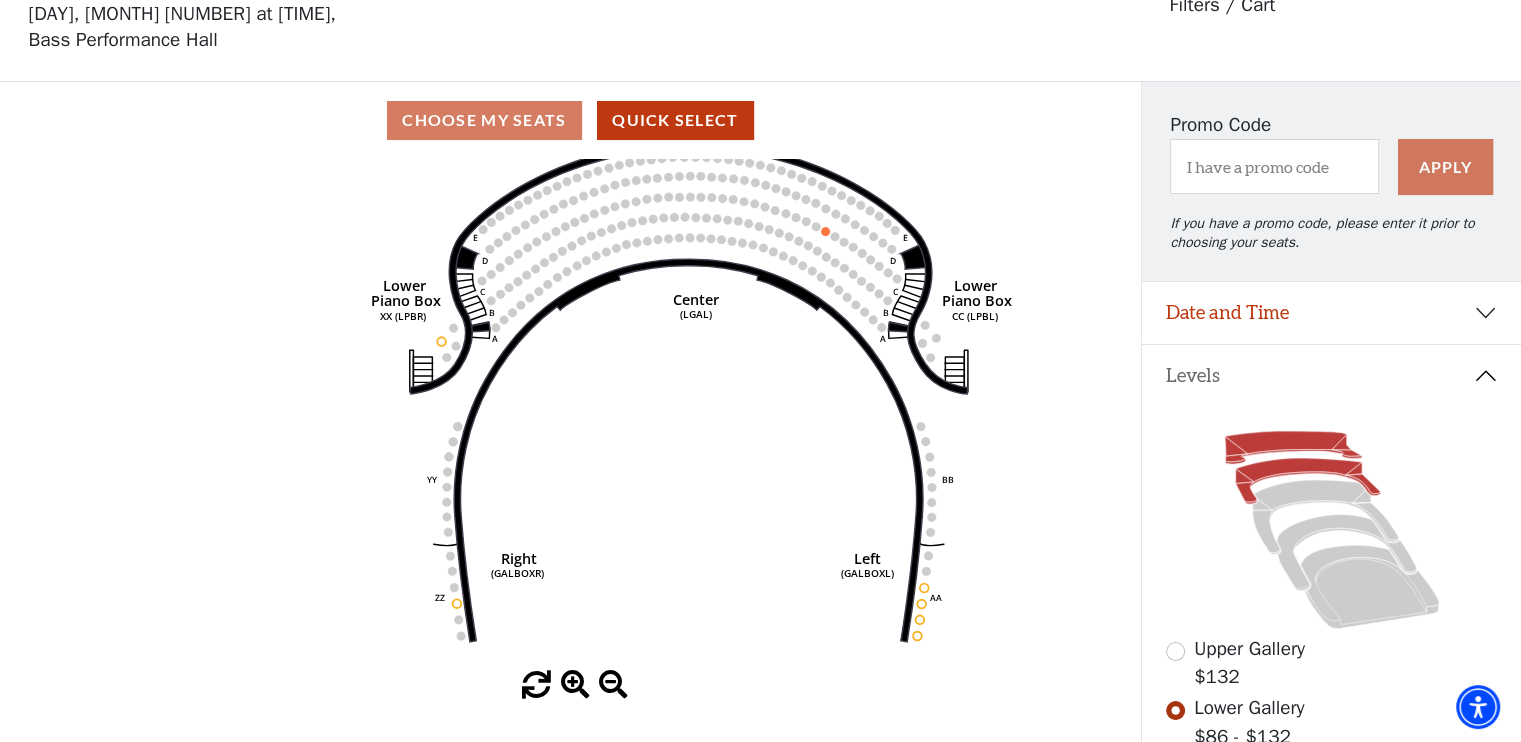 click 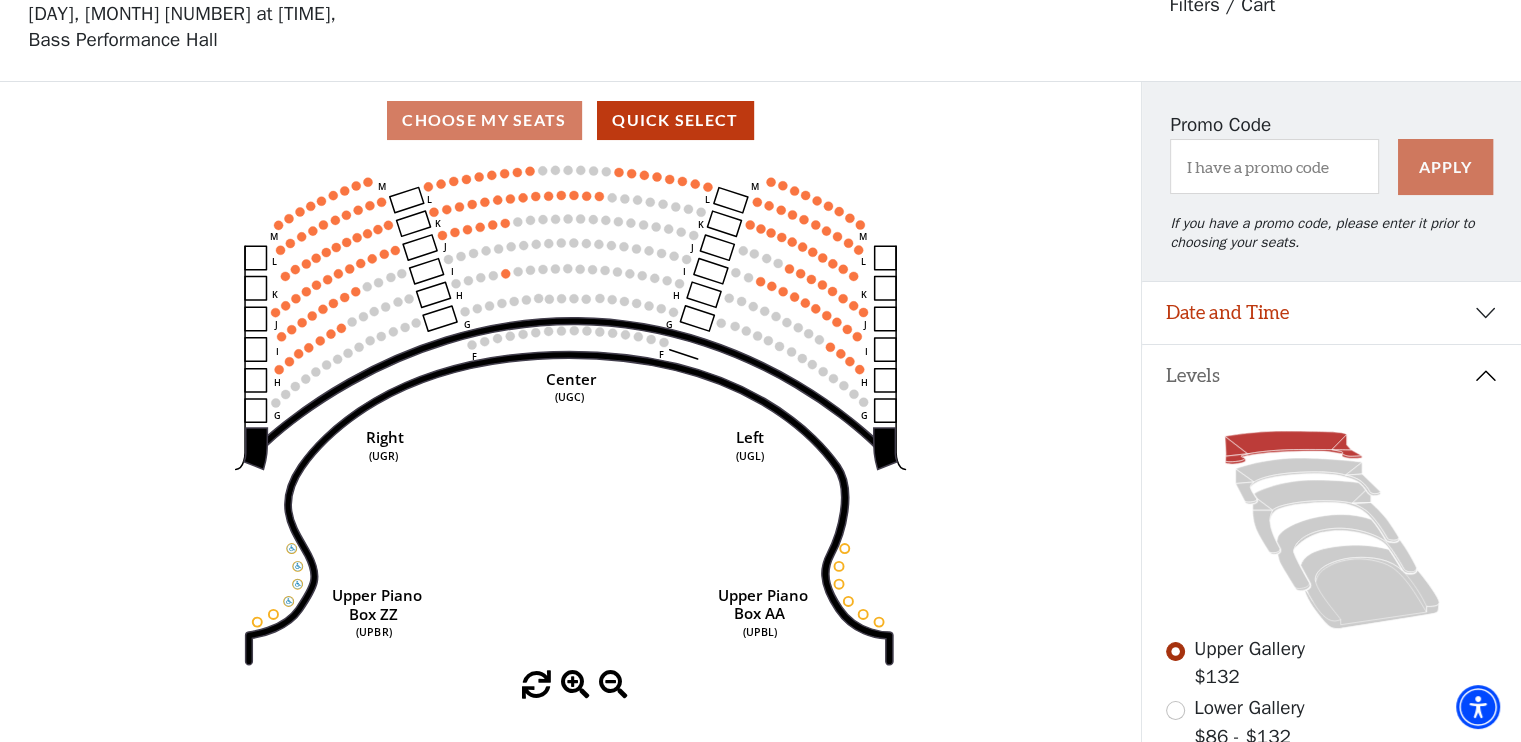 scroll, scrollTop: 92, scrollLeft: 0, axis: vertical 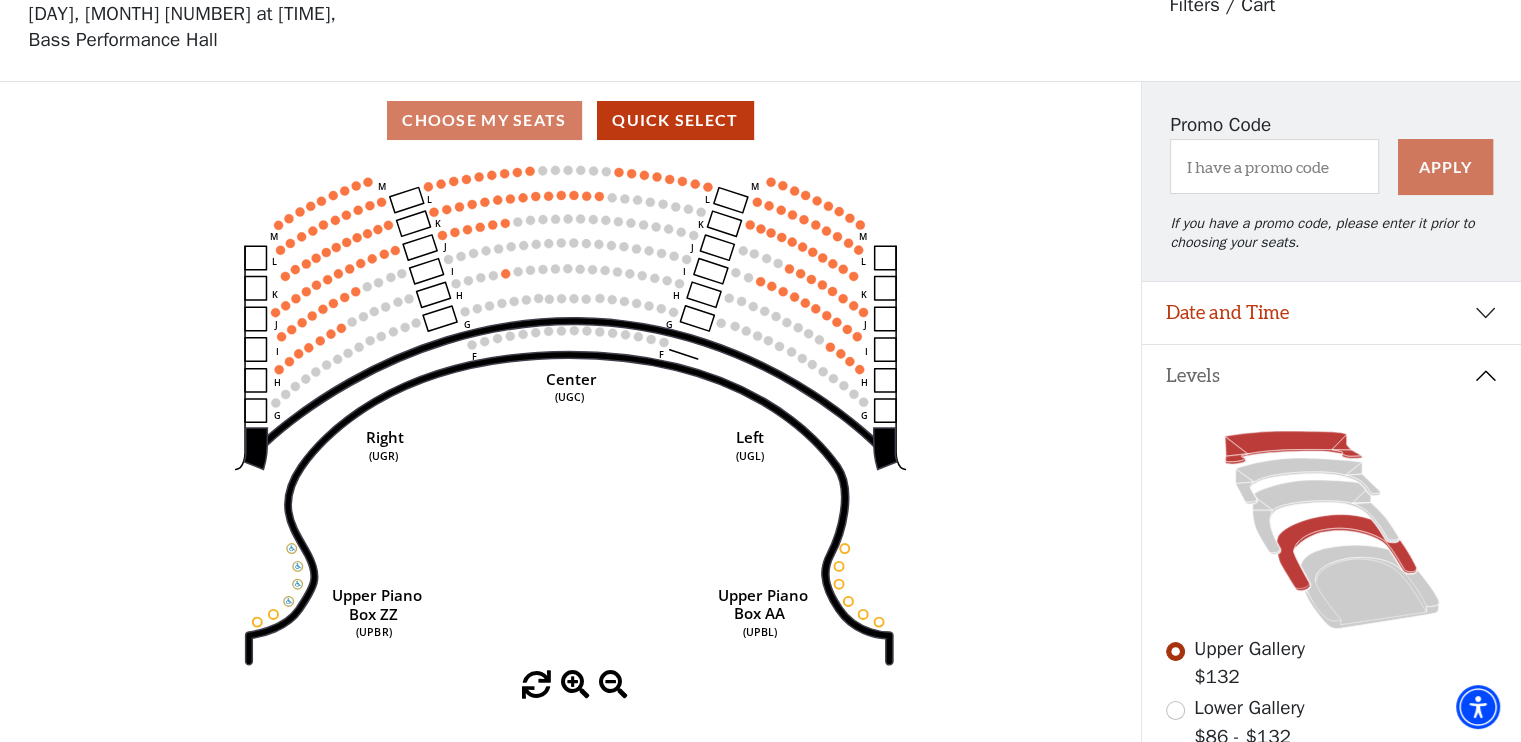 click 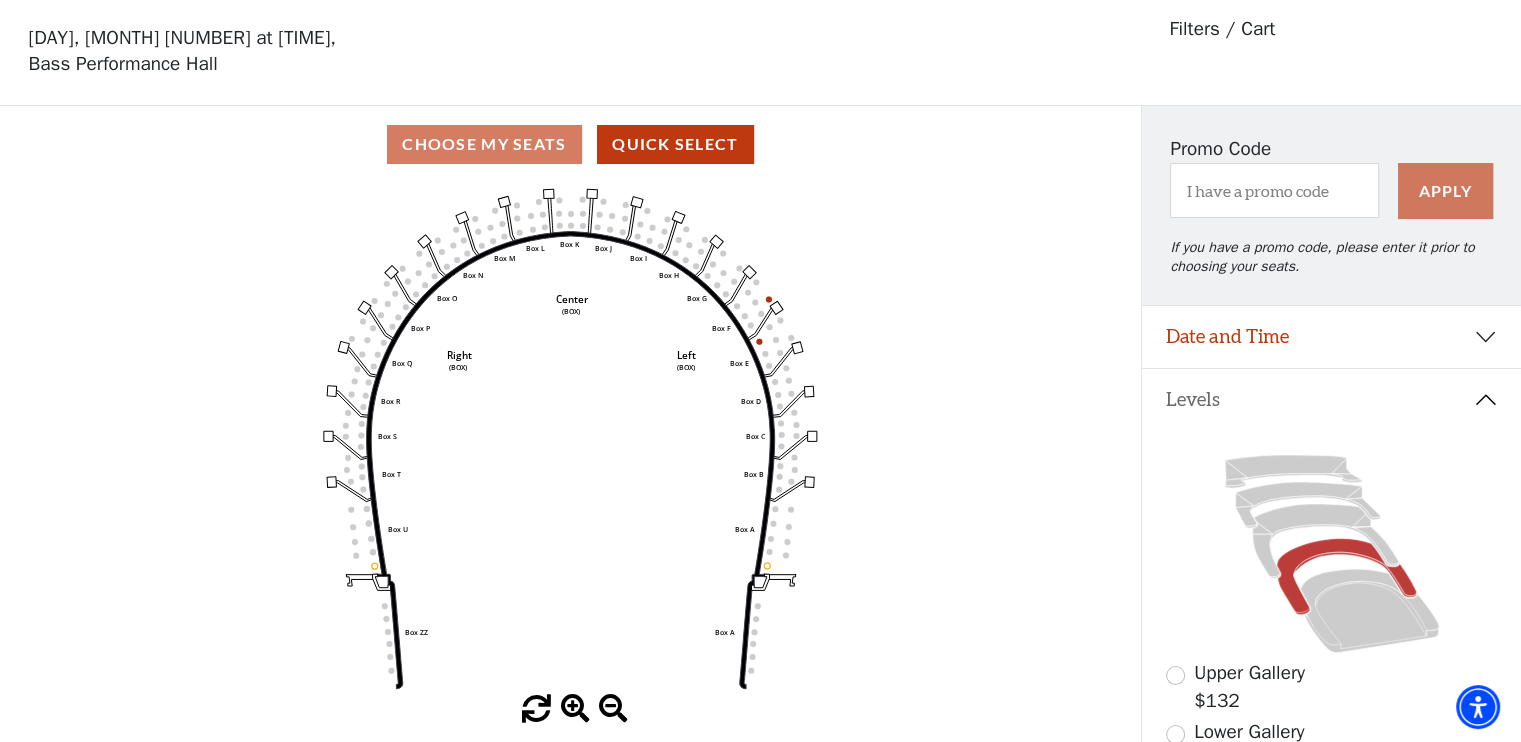 scroll, scrollTop: 92, scrollLeft: 0, axis: vertical 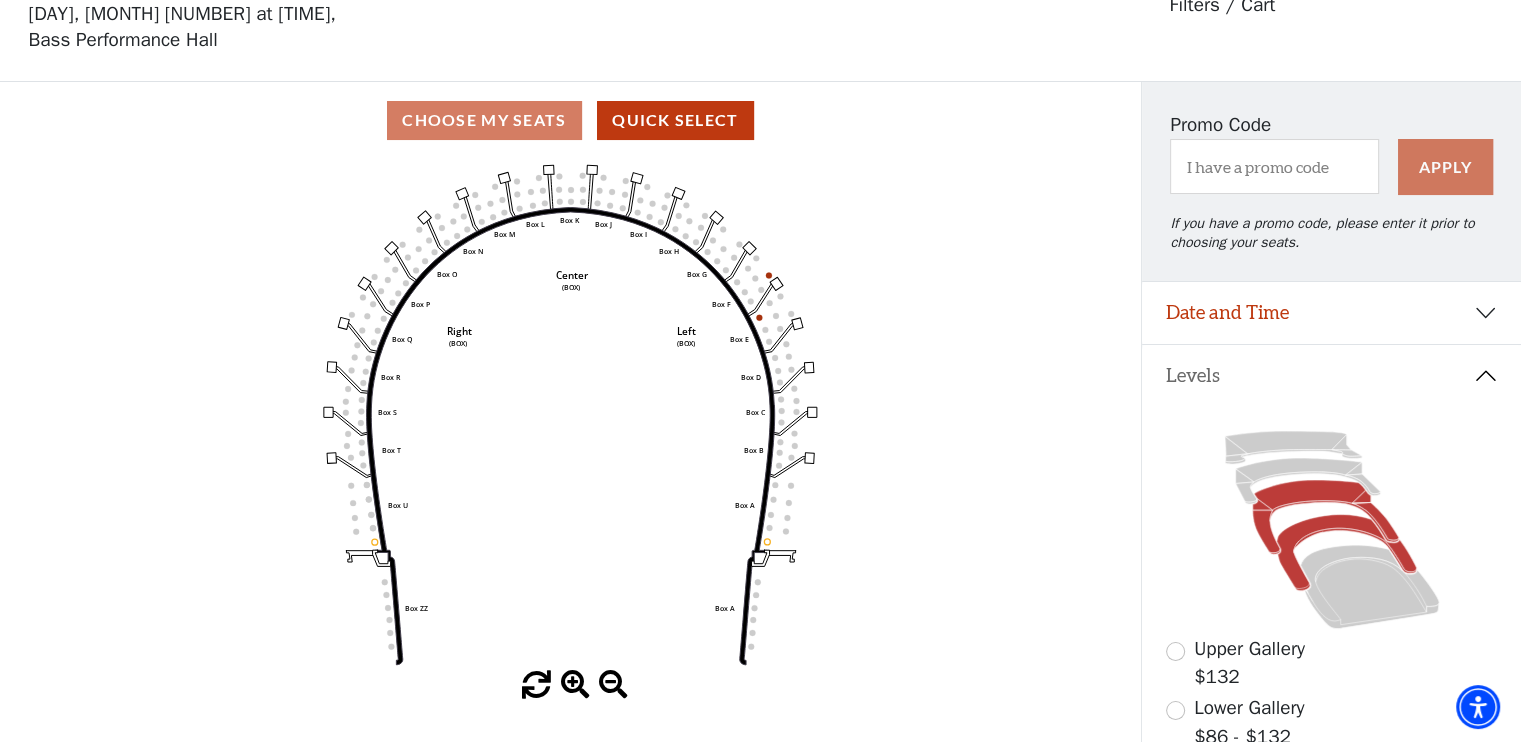 click 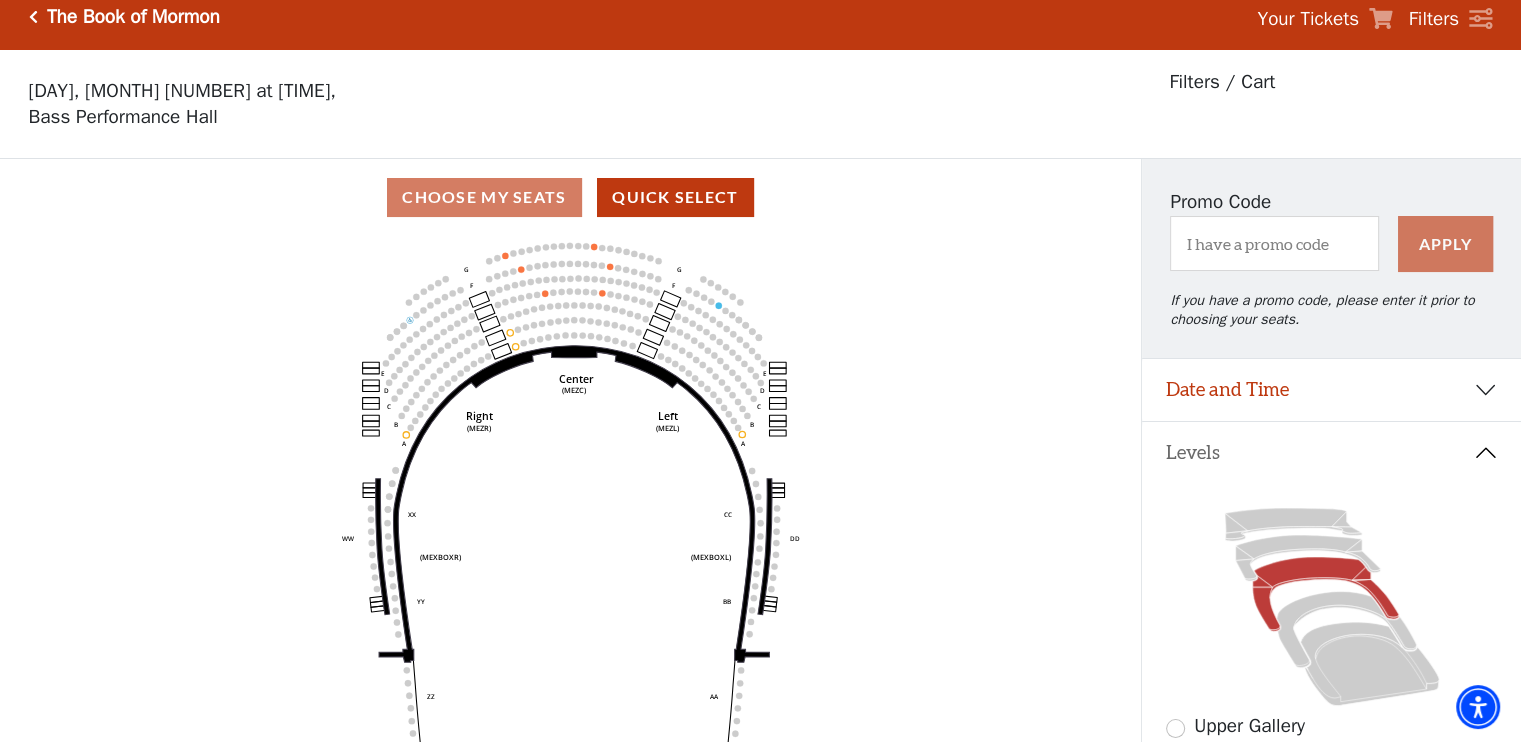 scroll, scrollTop: 92, scrollLeft: 0, axis: vertical 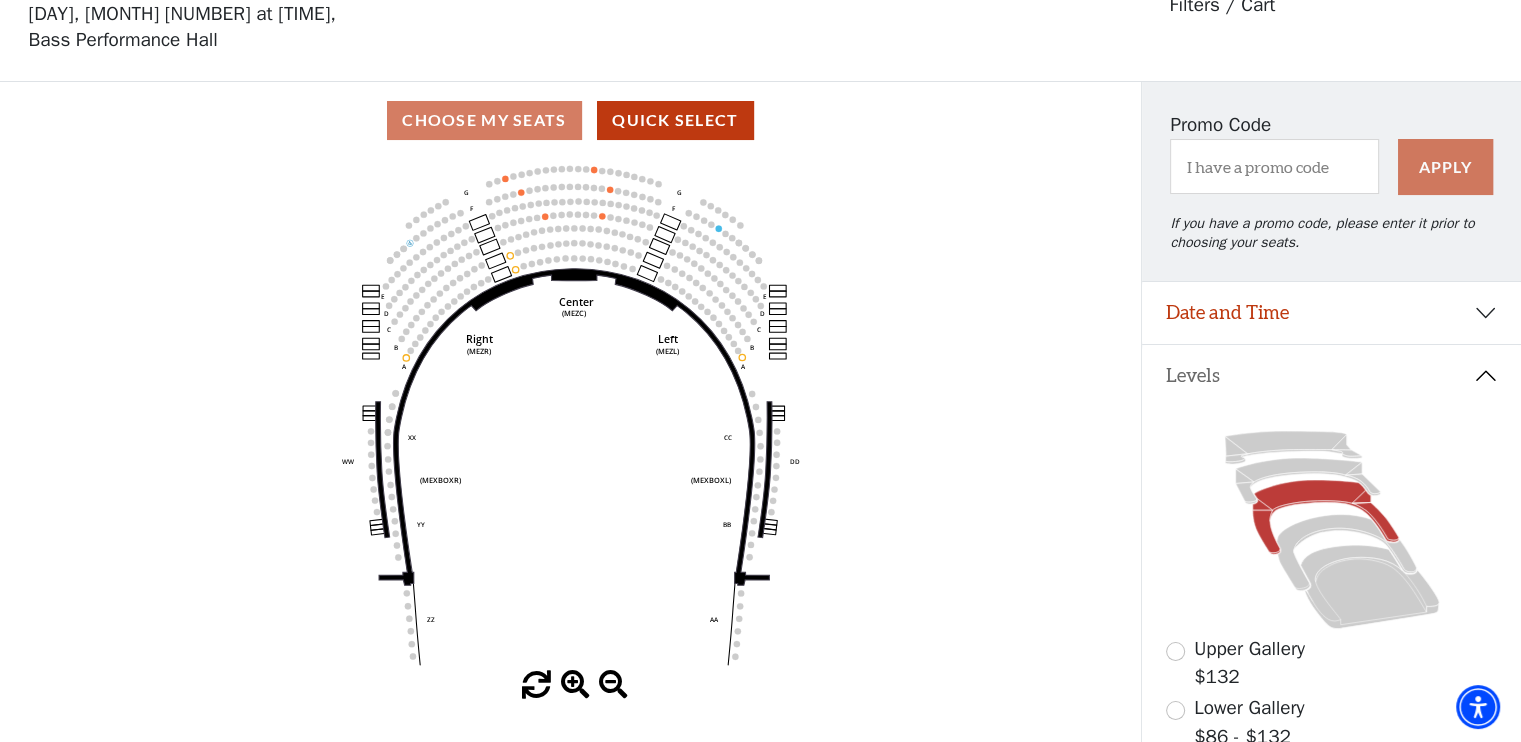 click 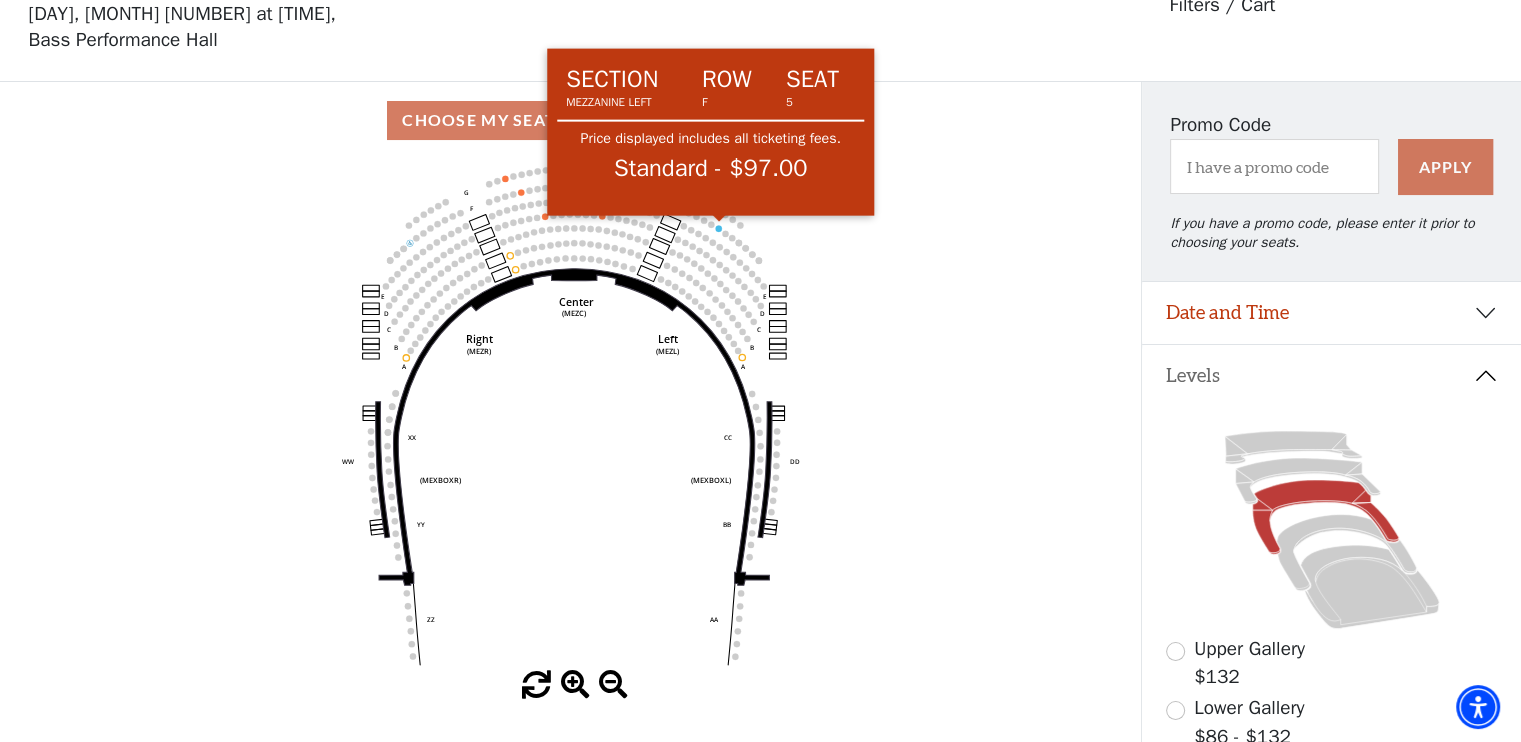 click 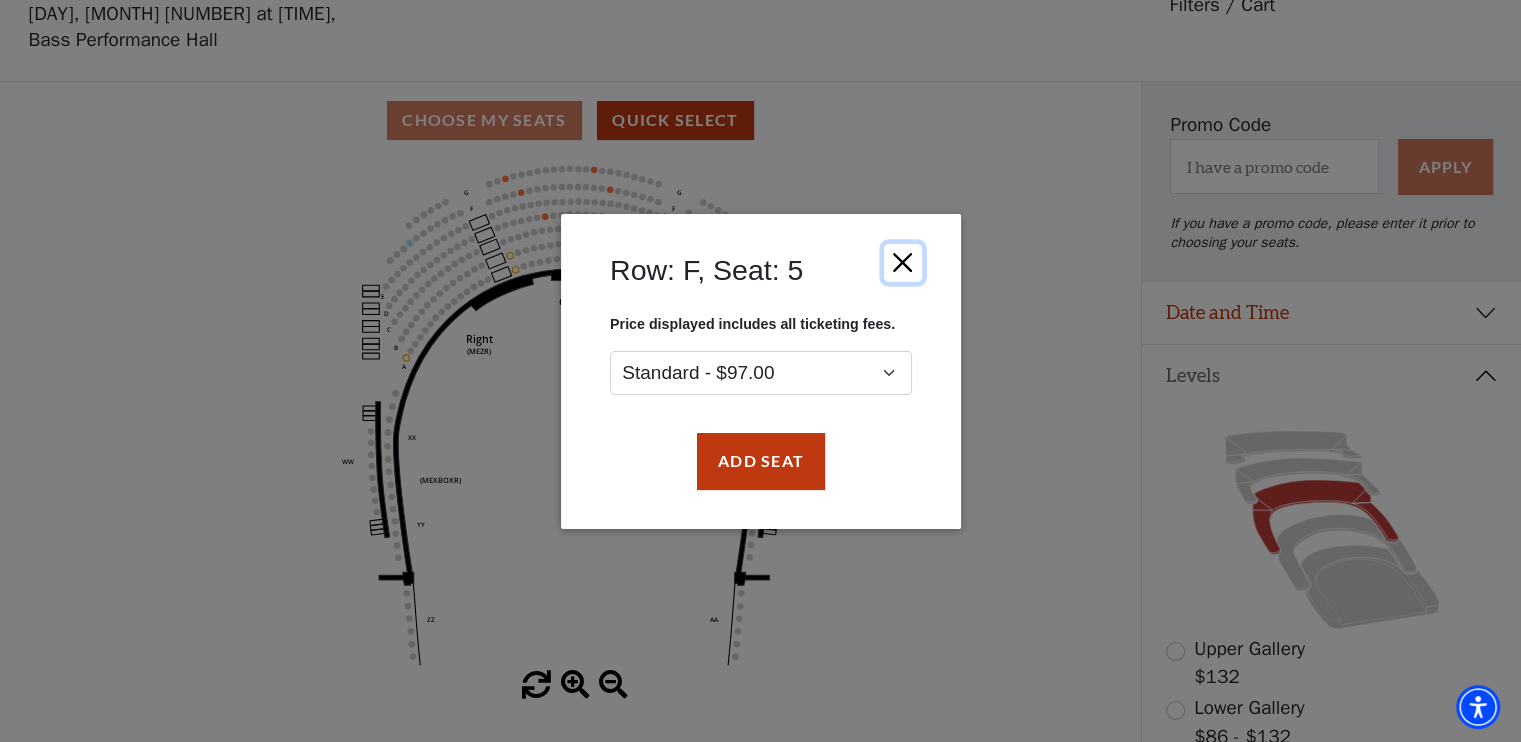 click at bounding box center [902, 262] 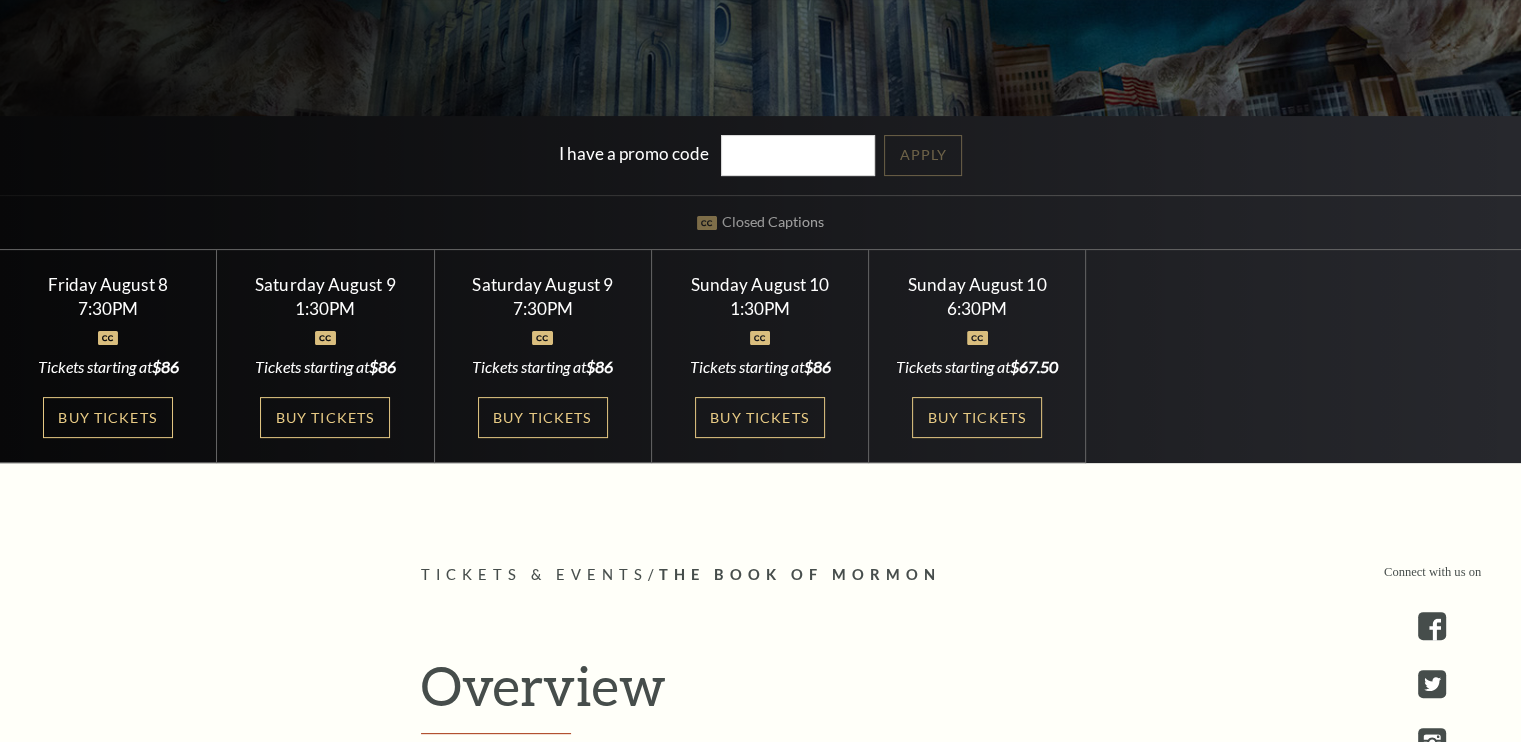 scroll, scrollTop: 466, scrollLeft: 0, axis: vertical 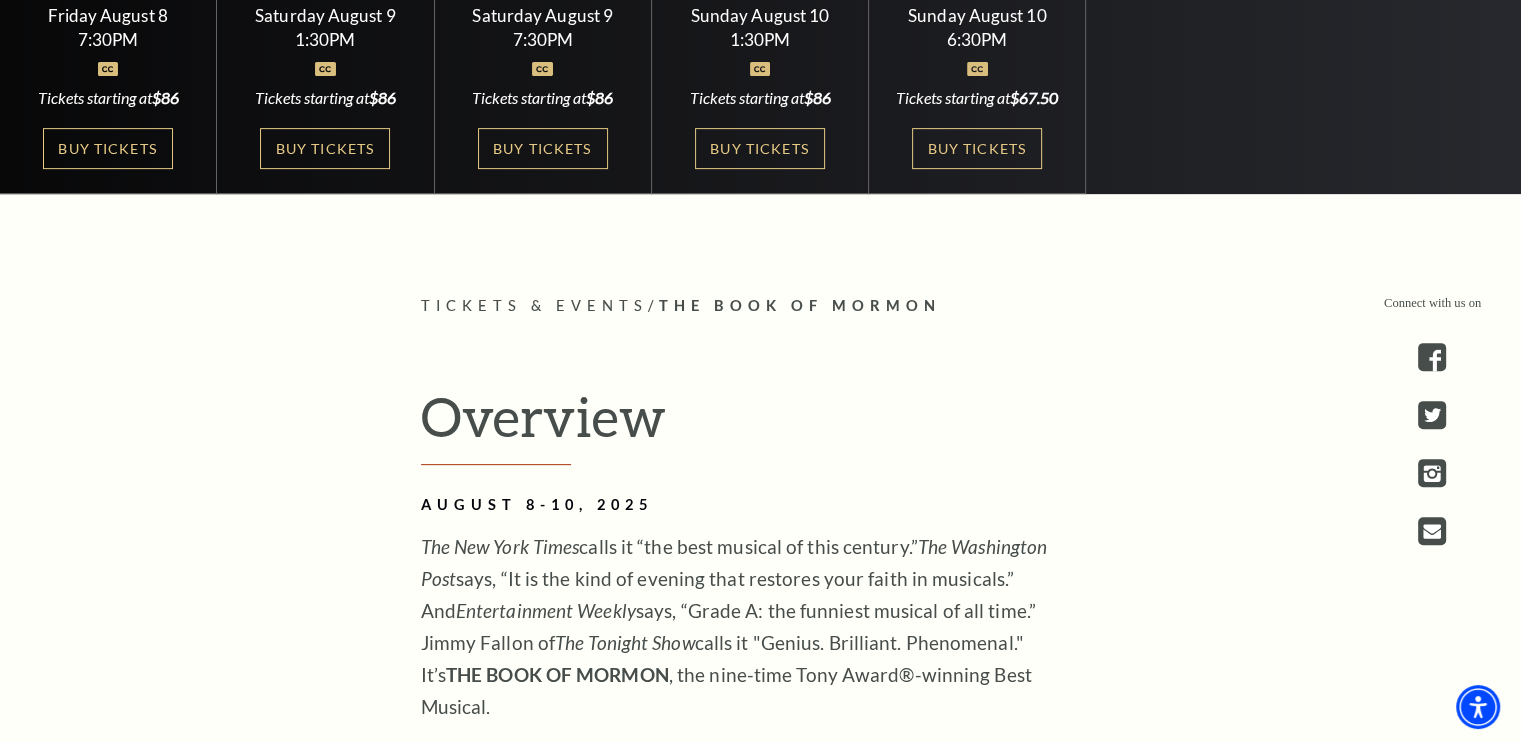 click on "Connect with us on
Tickets & Events  /  The Book of Mormon
Overview
August 8-10, 2025
The New York Times  calls it “the best musical of this century.”  The Washington Post  says, “It is the kind of evening that restores your faith in musicals.” And  Entertainment Weekly  says, “Grade A: the funniest musical of all time.” Jimmy Fallon of  The Tonight Show  calls it "Genius. Brilliant. Phenomenal." It’s  THE BOOK OF MORMON , the nine-time Tony Award®-winning Best Musical.
.  With standing room only productions in London, on Broadway, and across North America,
." at bounding box center (760, 1522) 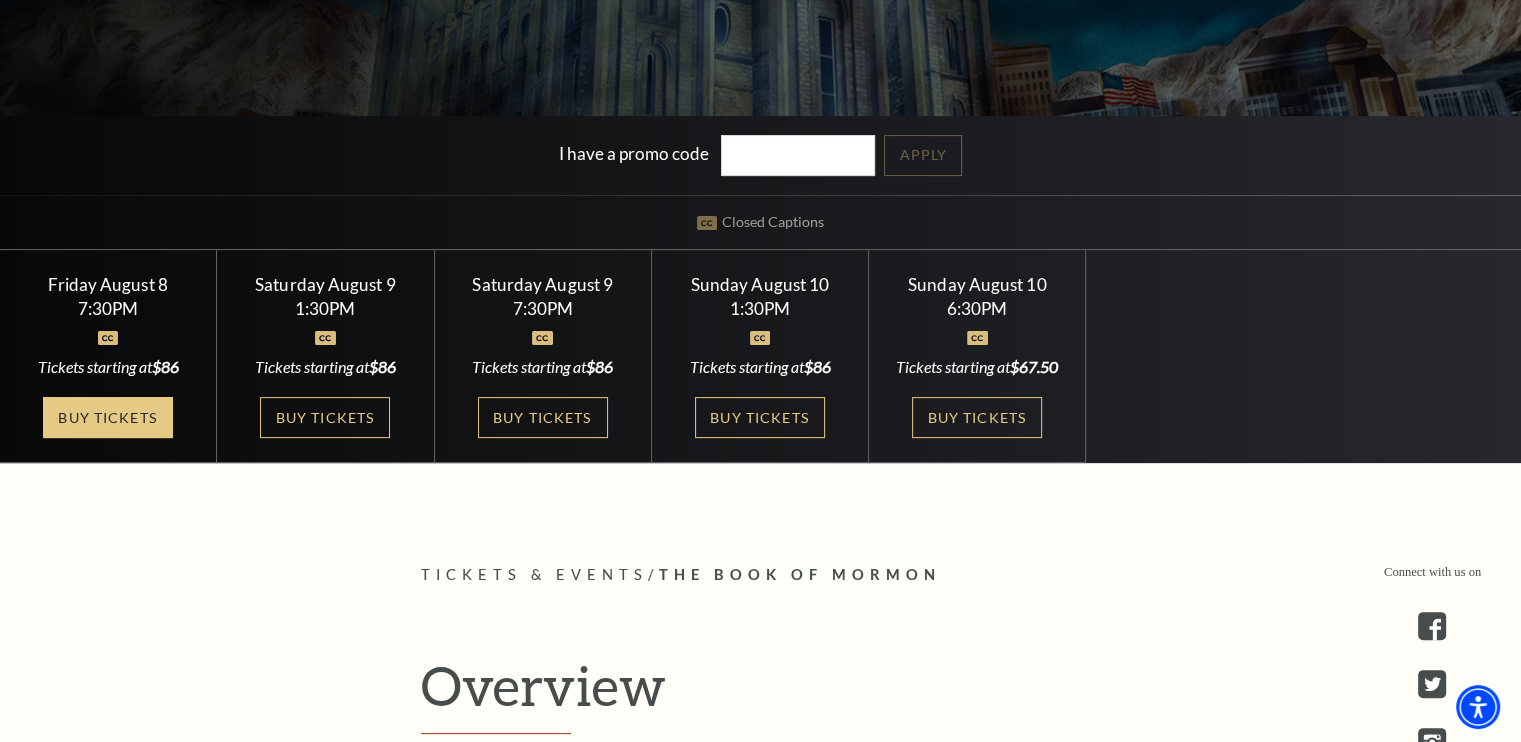 click on "Buy Tickets" at bounding box center [108, 417] 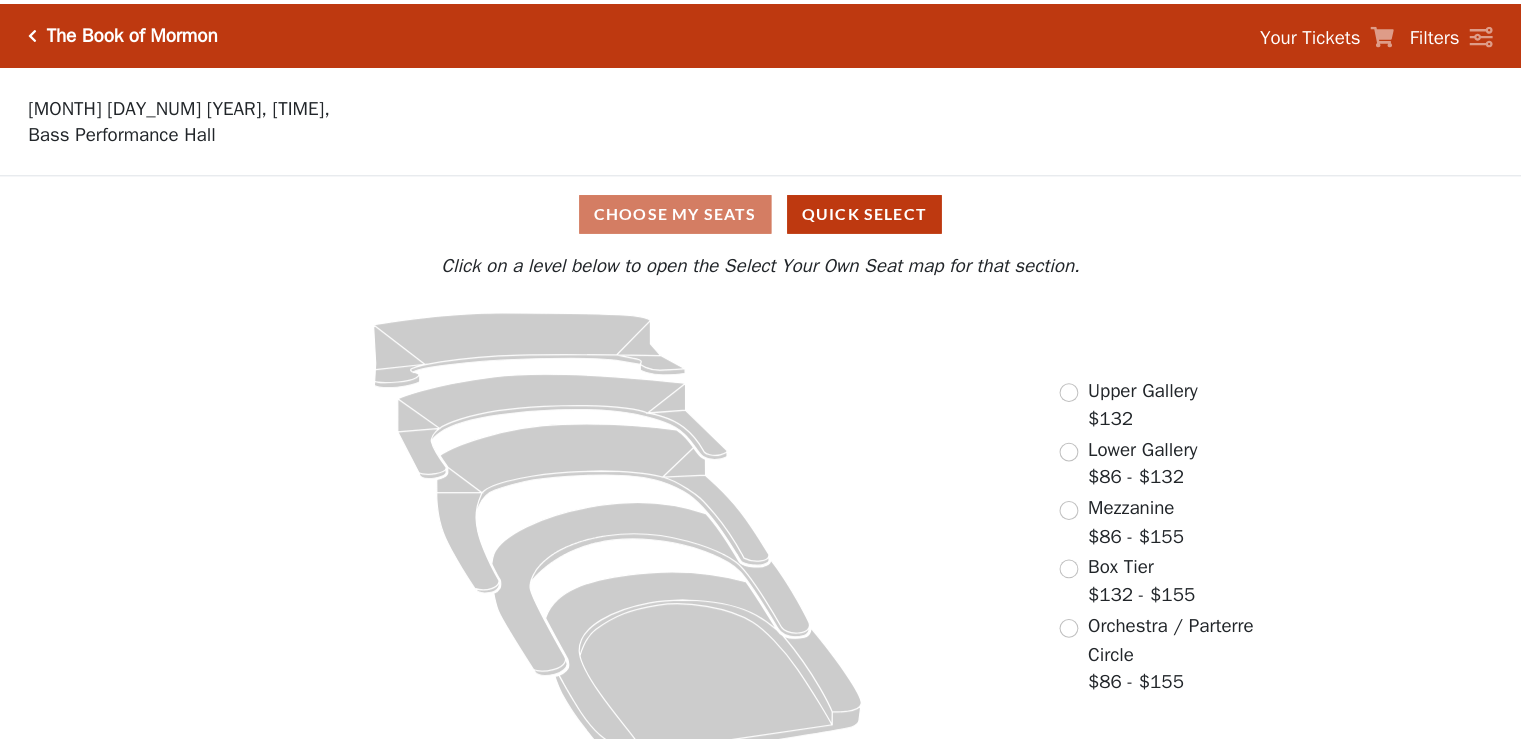 scroll, scrollTop: 0, scrollLeft: 0, axis: both 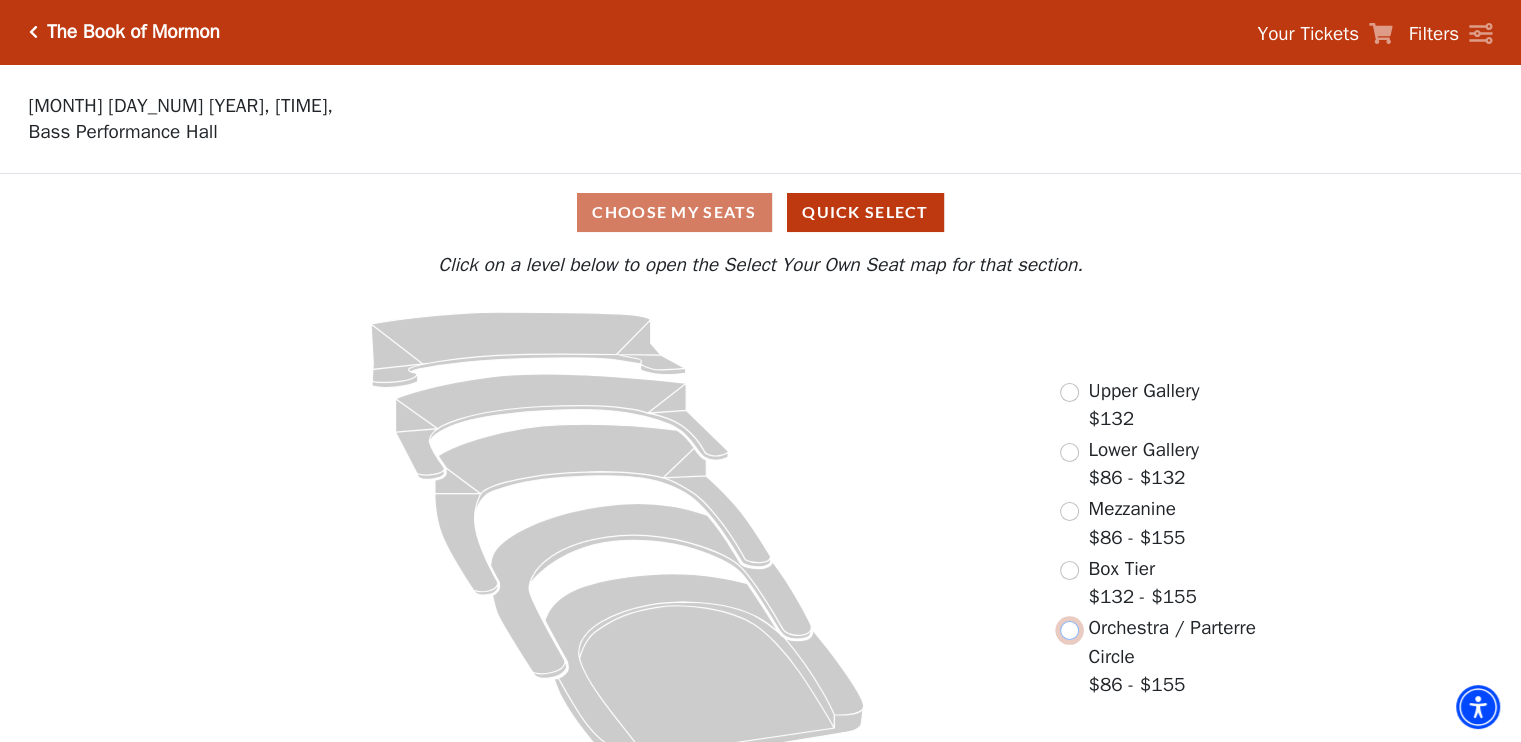 click at bounding box center [1069, 630] 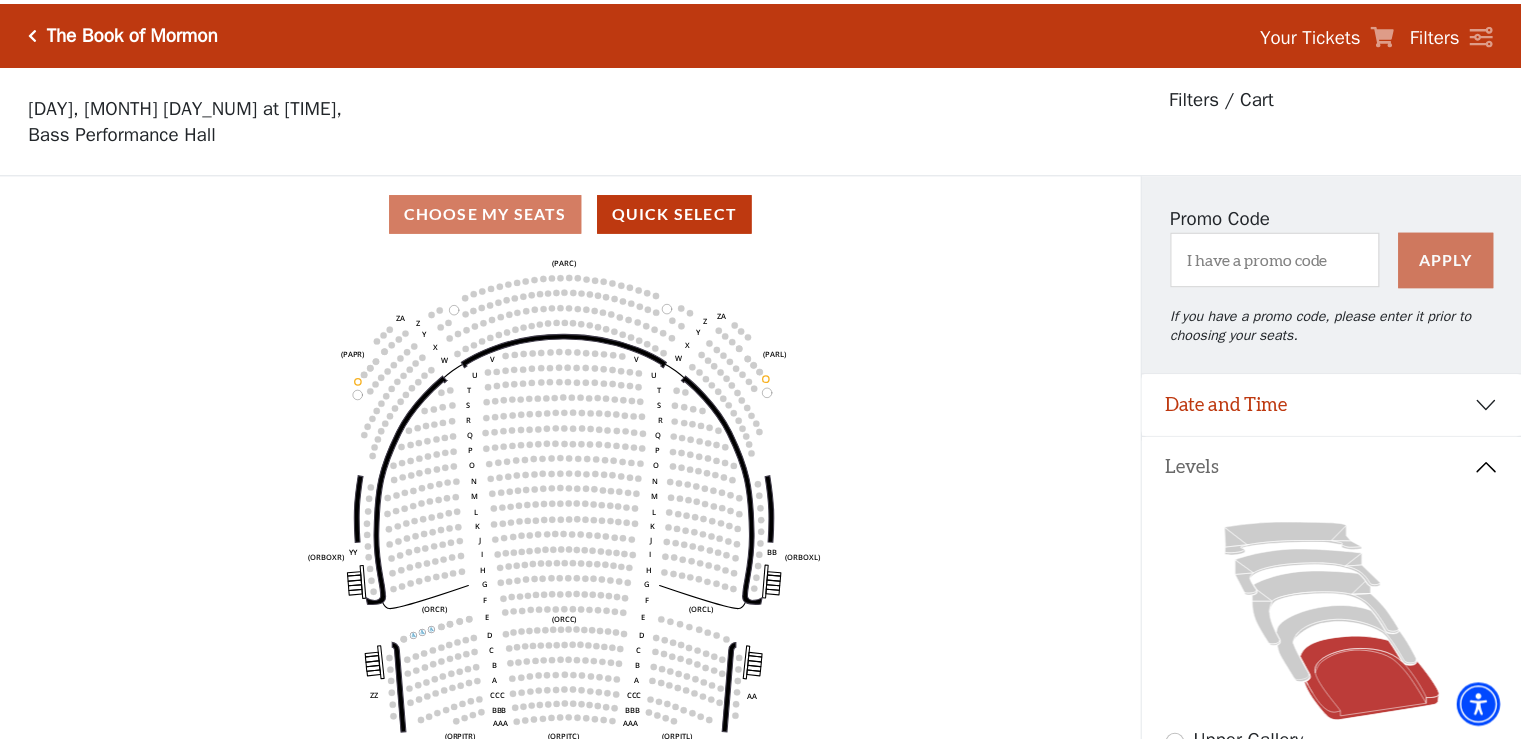 scroll, scrollTop: 92, scrollLeft: 0, axis: vertical 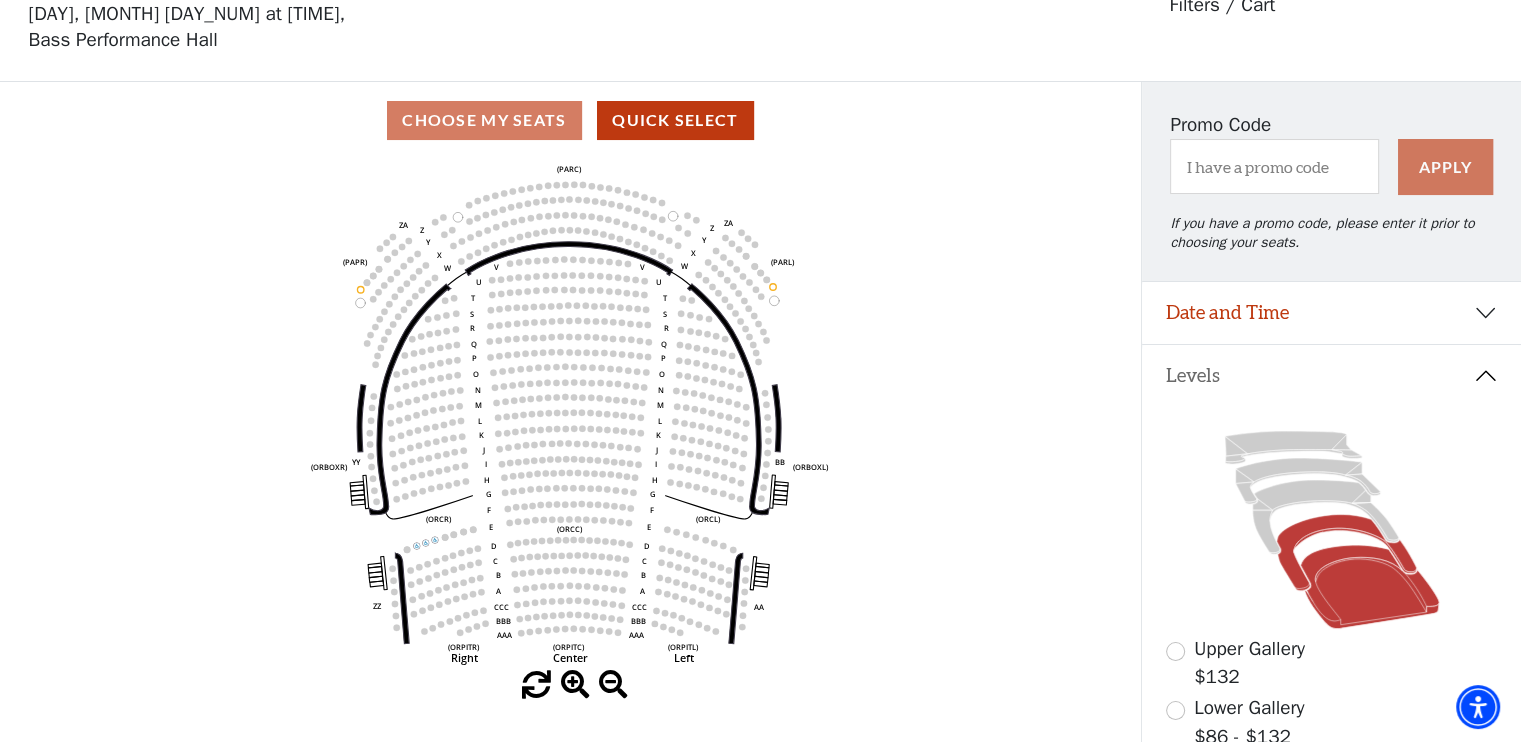 click 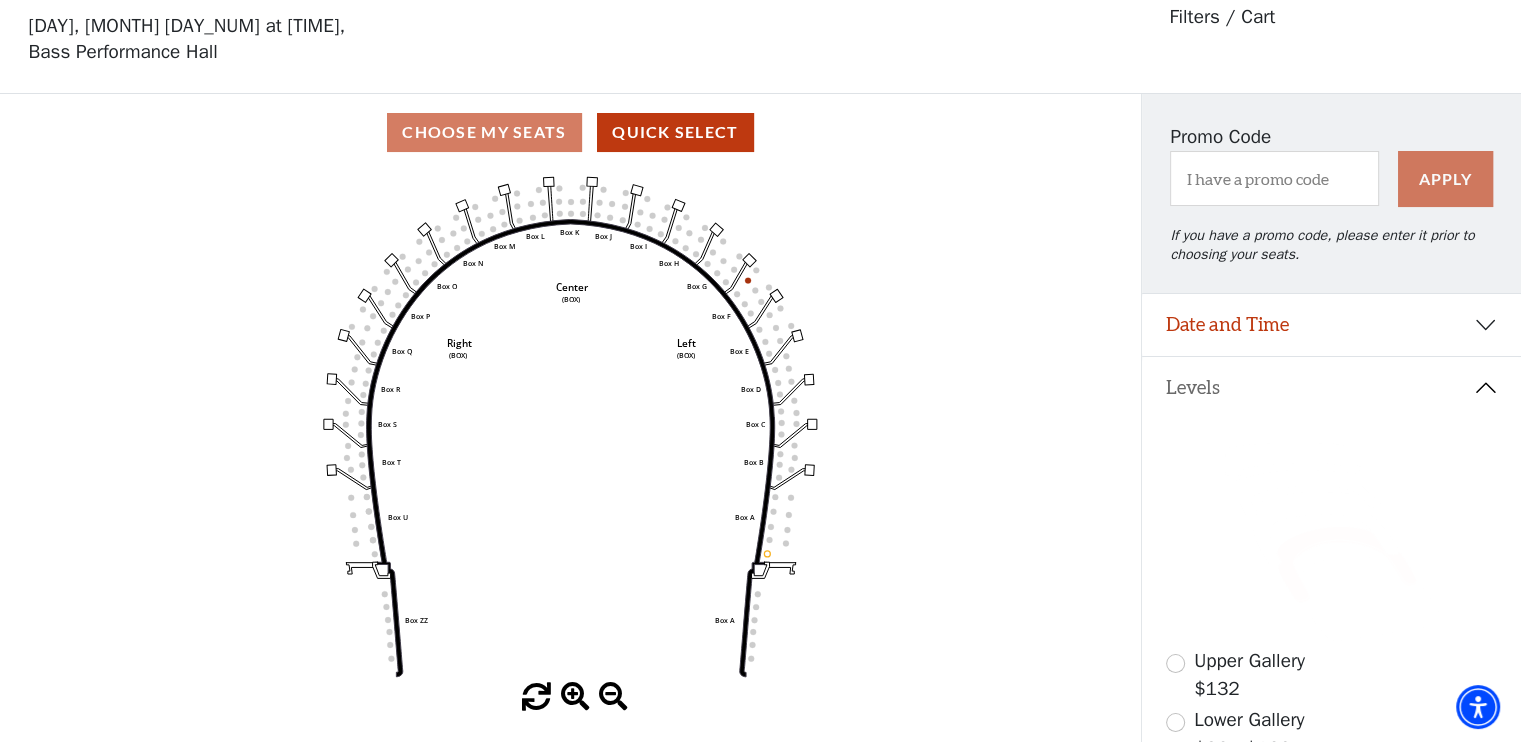 scroll, scrollTop: 92, scrollLeft: 0, axis: vertical 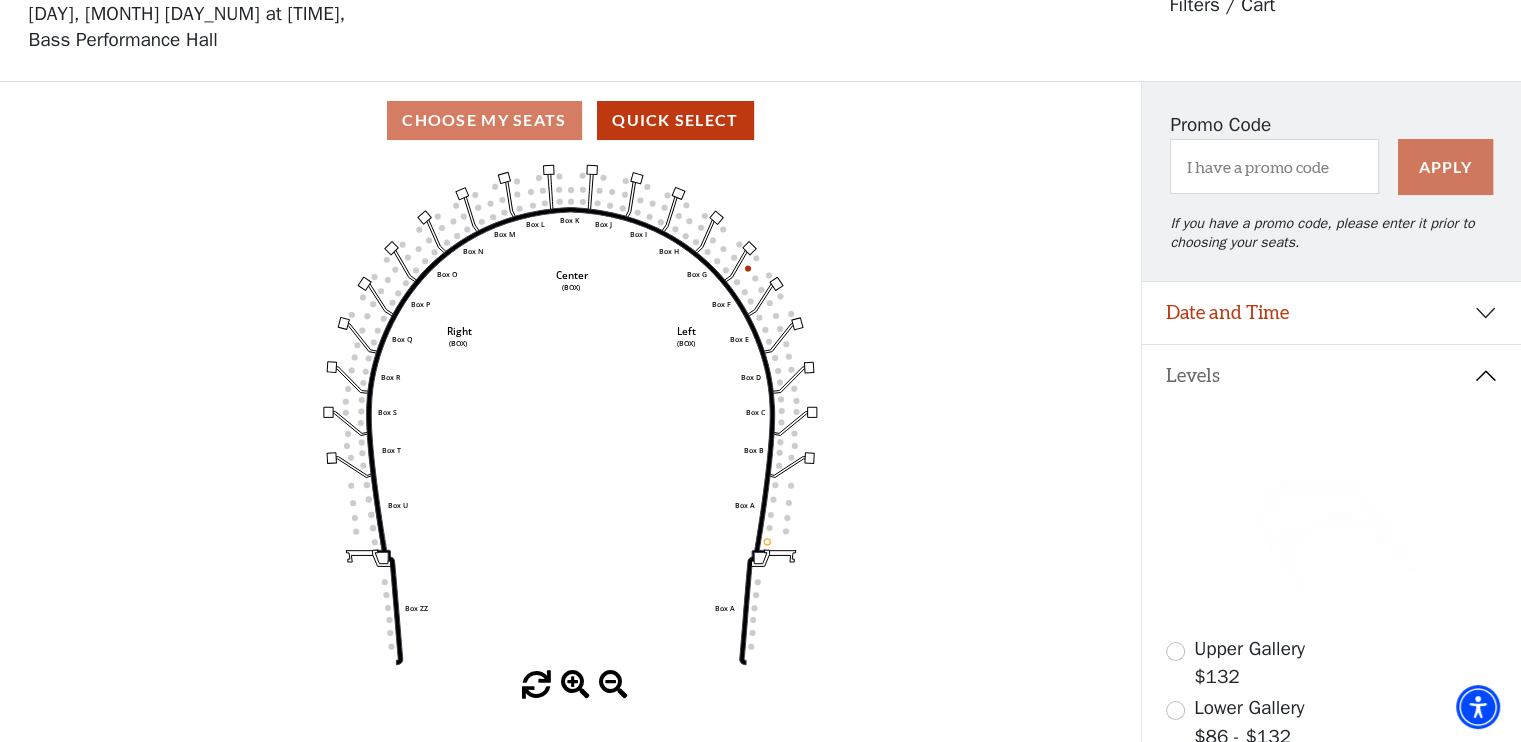 click 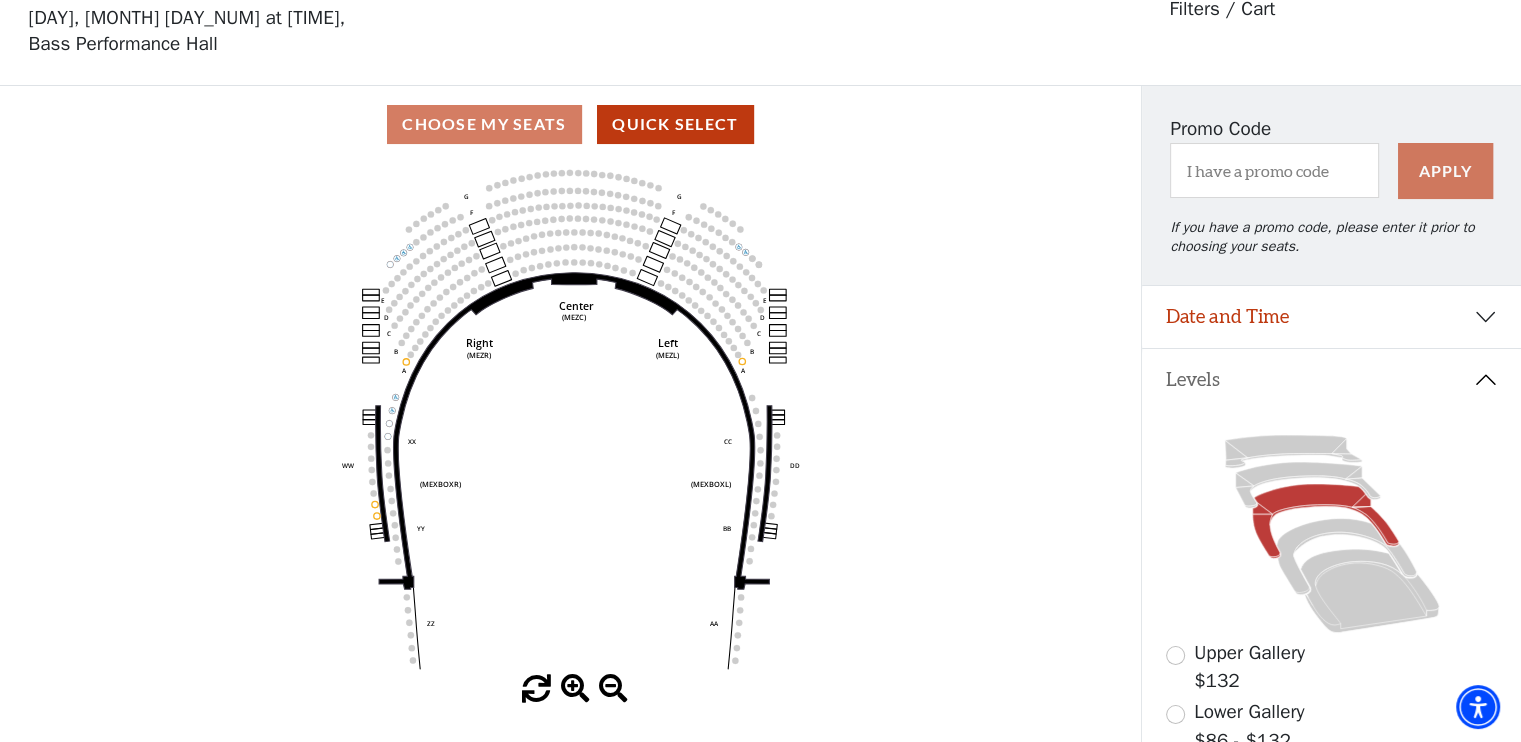 scroll, scrollTop: 92, scrollLeft: 0, axis: vertical 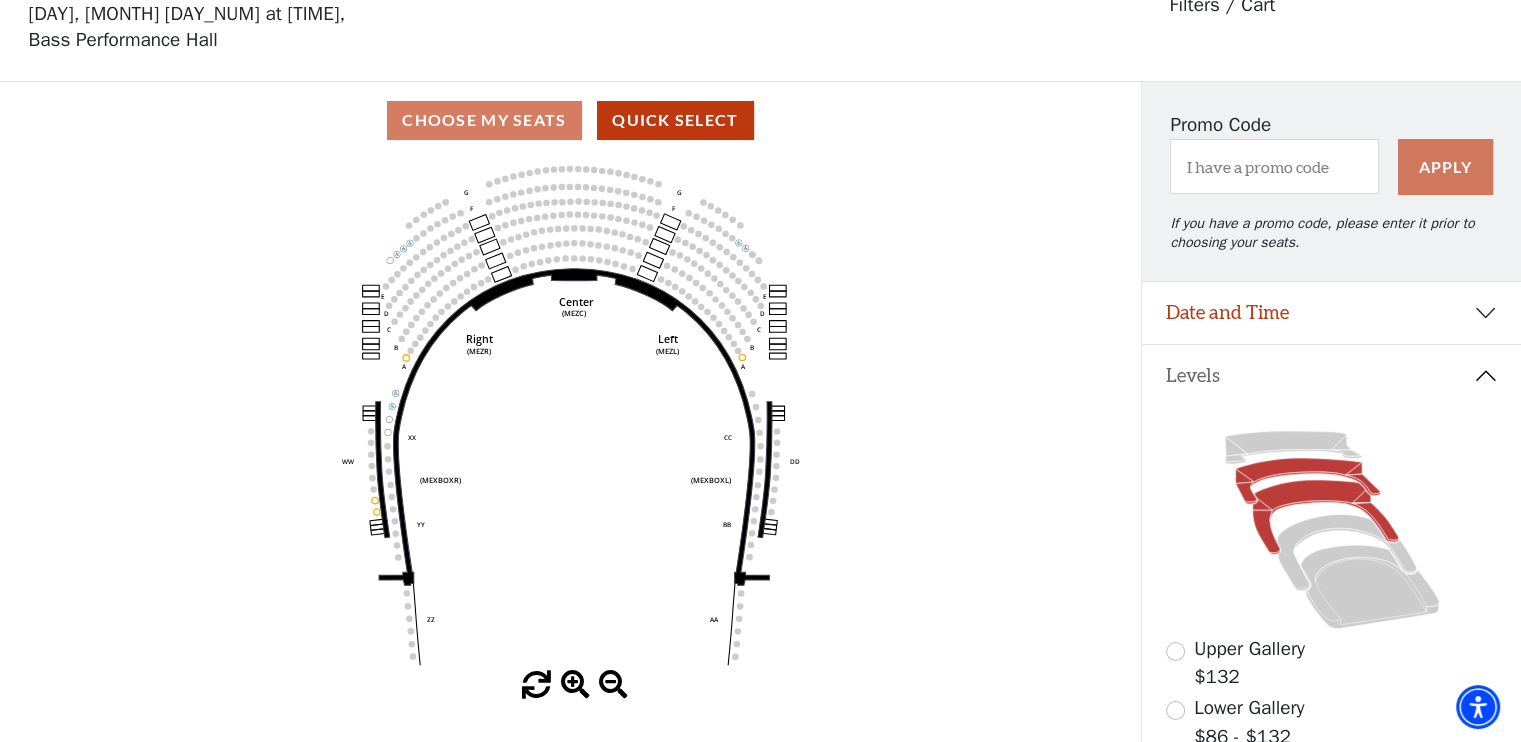click 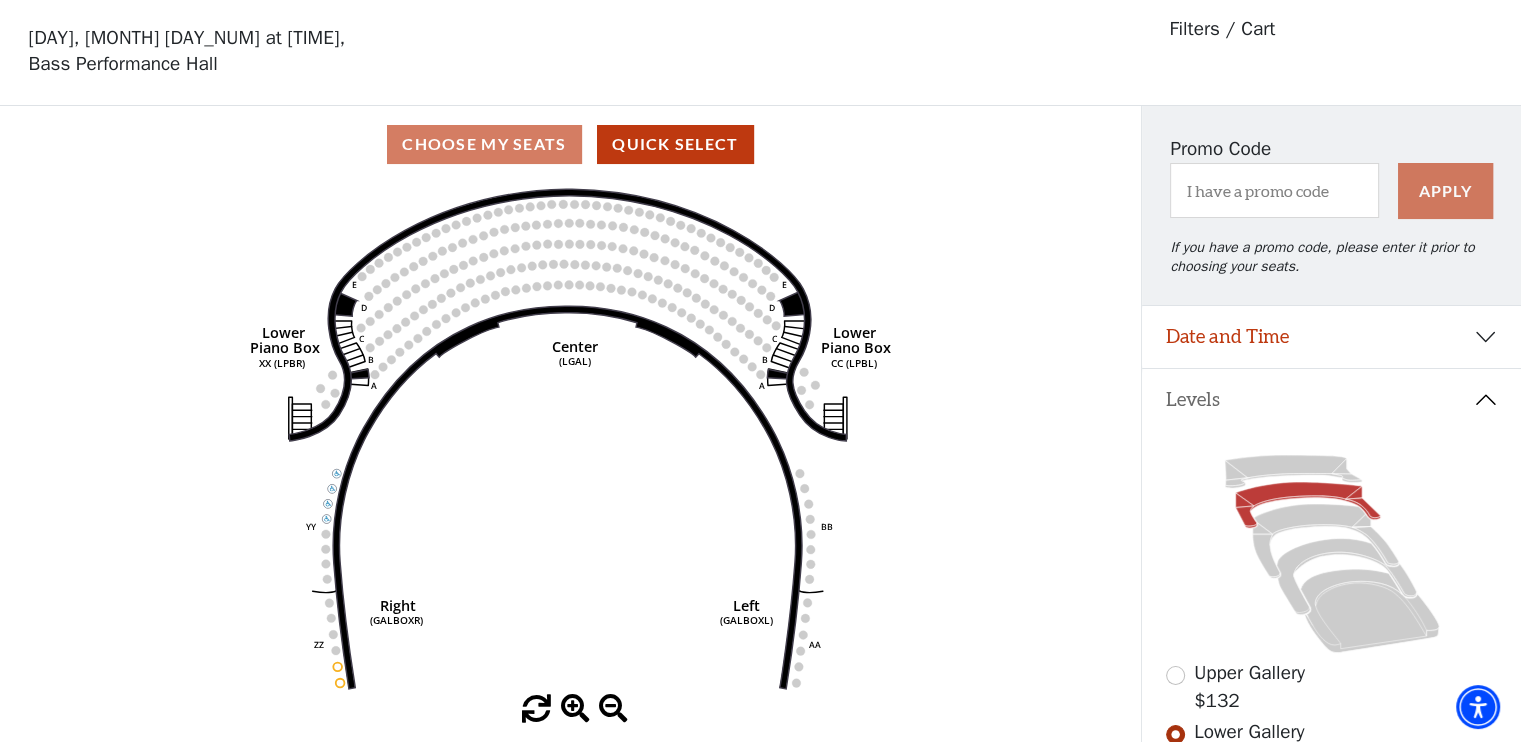 scroll, scrollTop: 92, scrollLeft: 0, axis: vertical 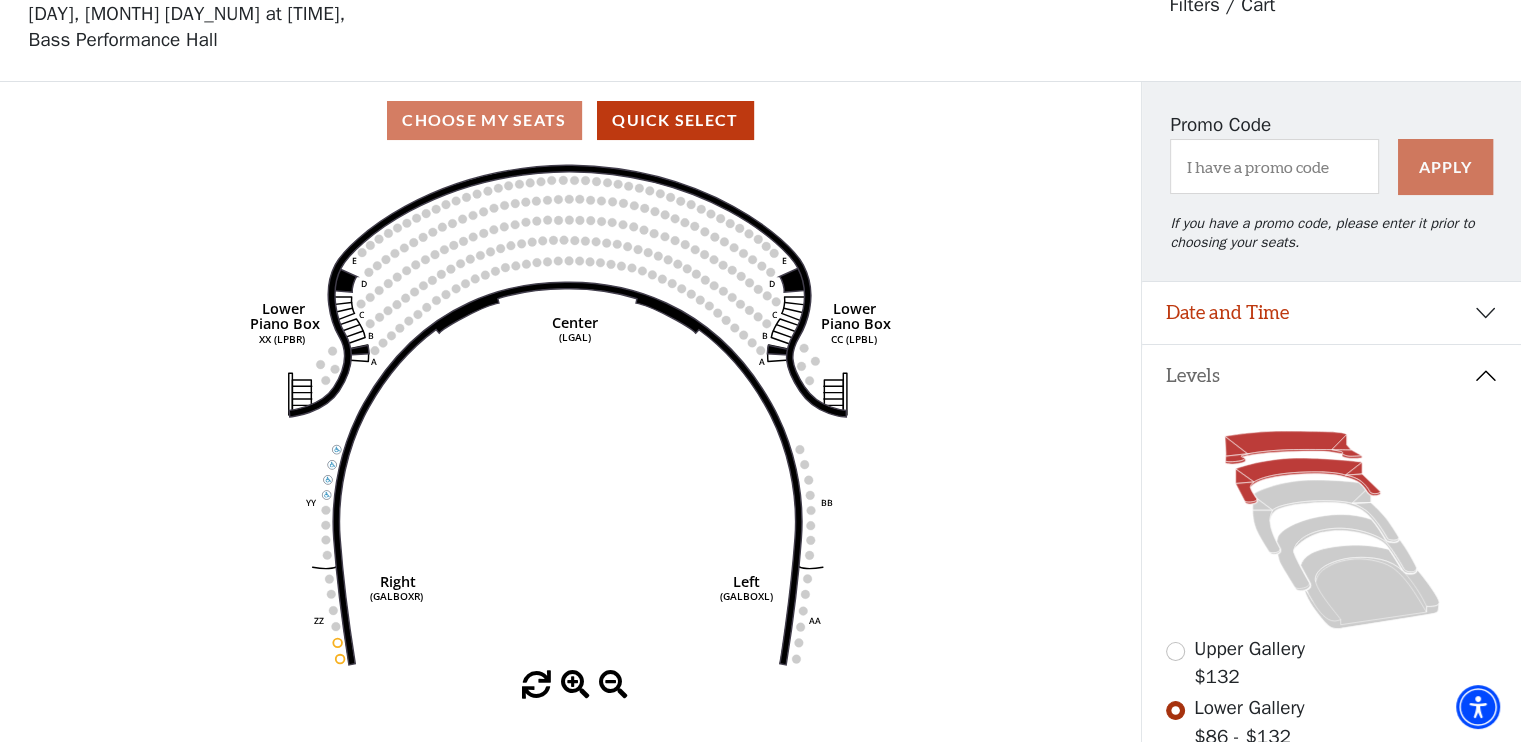 click 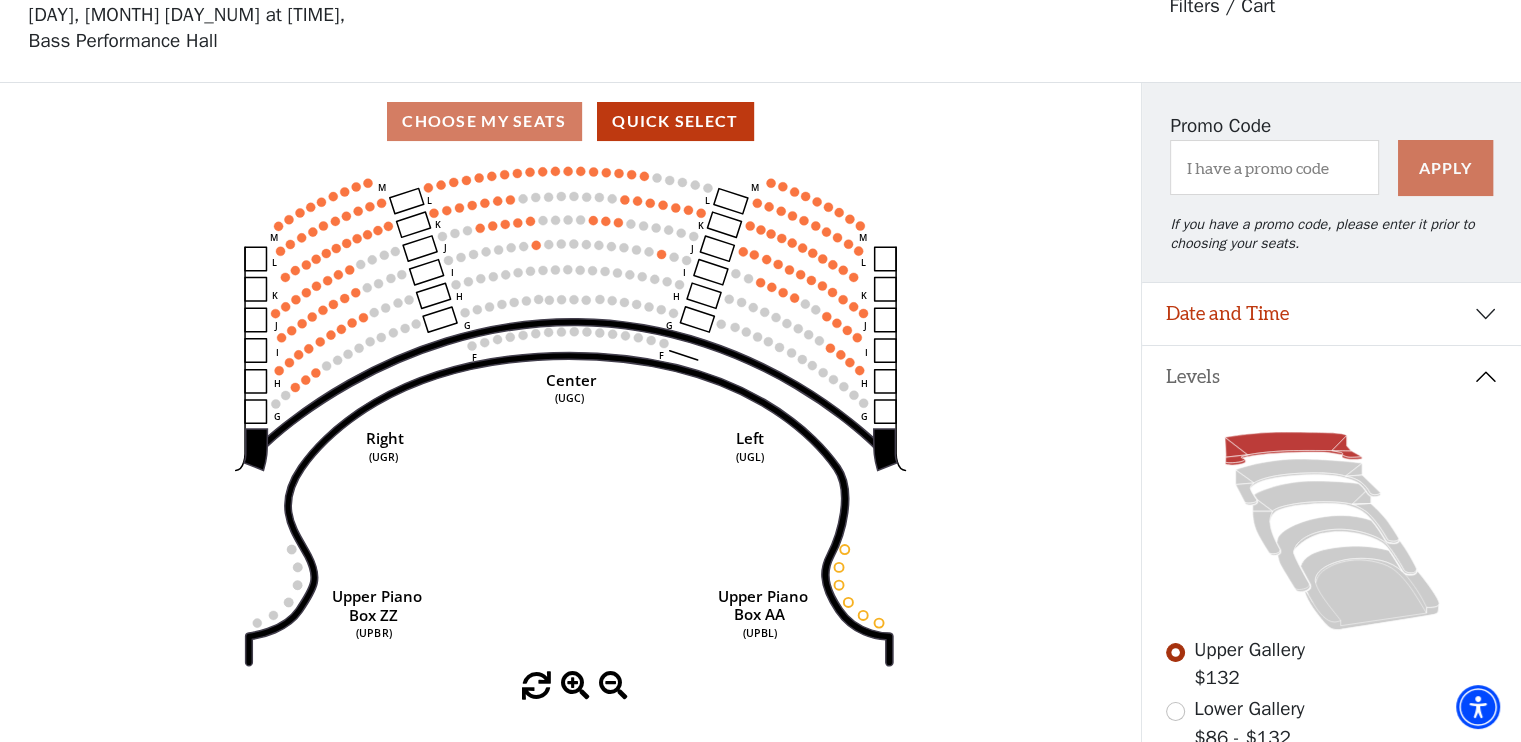 scroll, scrollTop: 92, scrollLeft: 0, axis: vertical 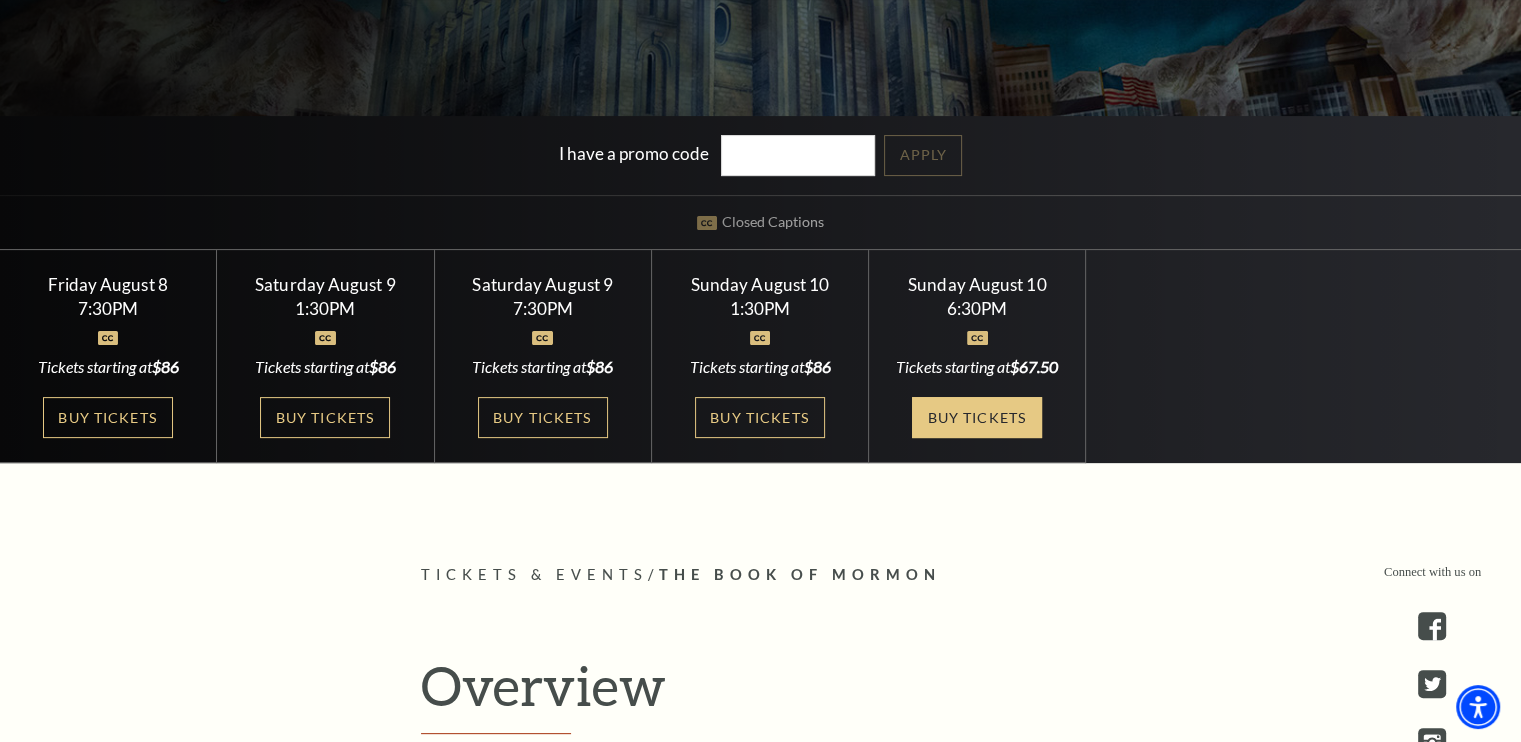 click on "Buy Tickets" at bounding box center [977, 417] 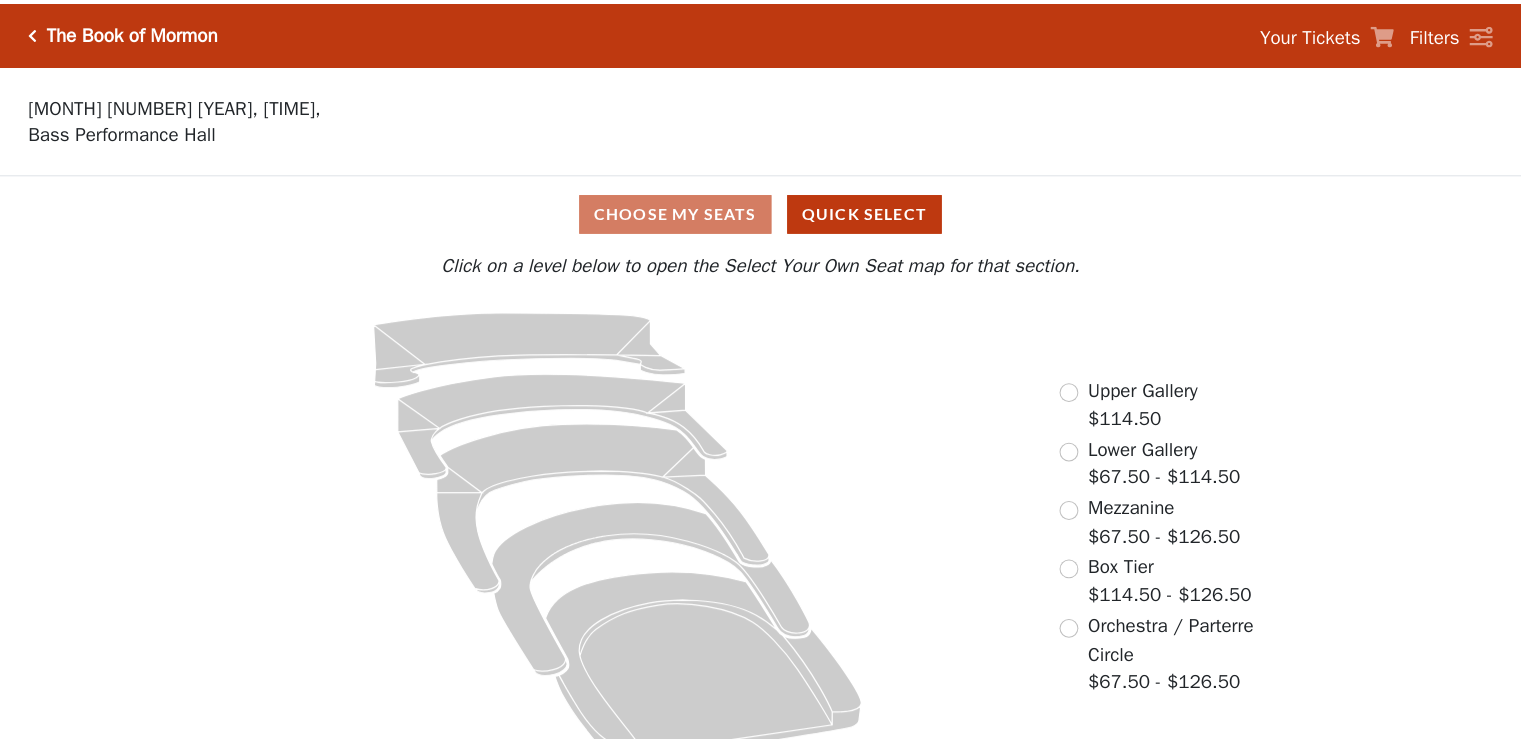 scroll, scrollTop: 0, scrollLeft: 0, axis: both 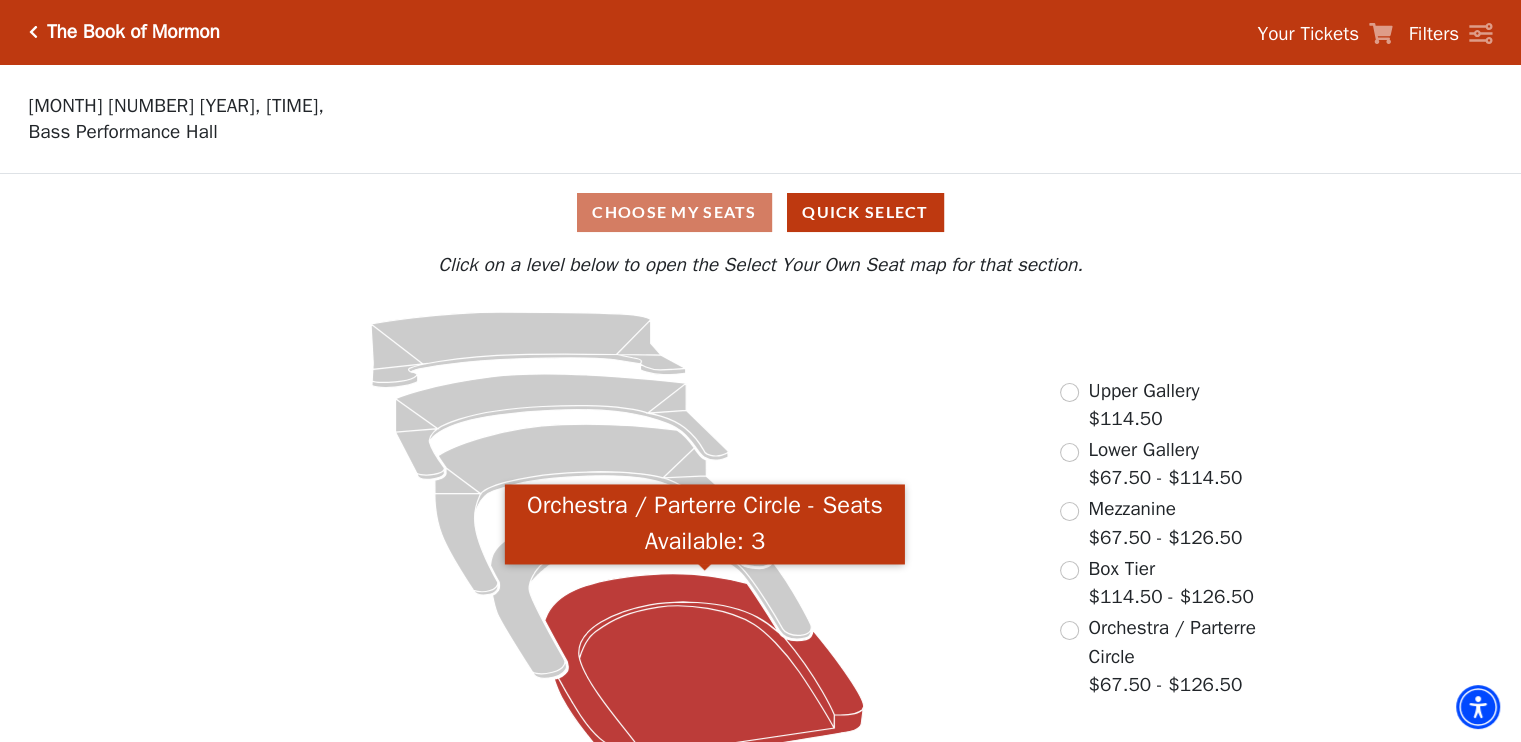 click 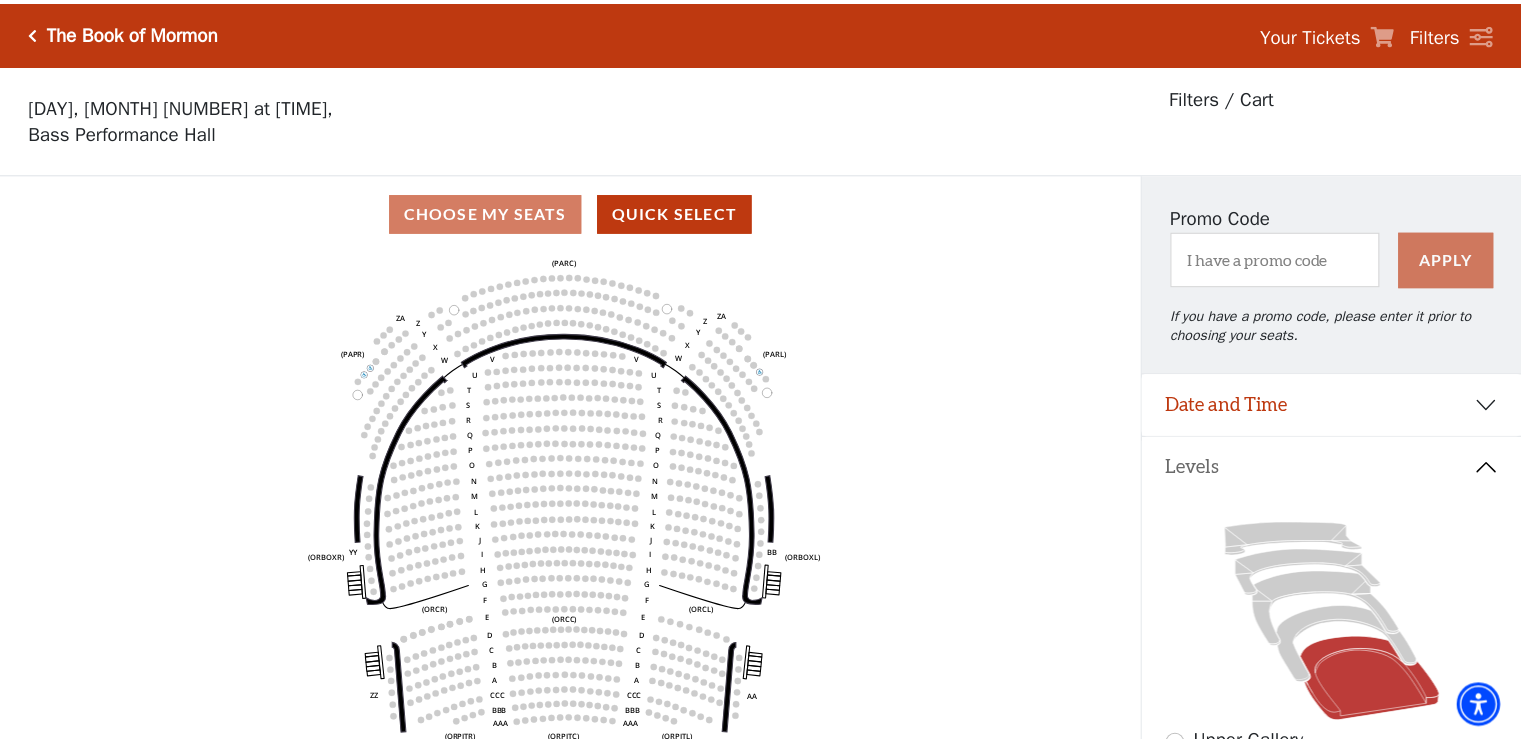 scroll, scrollTop: 92, scrollLeft: 0, axis: vertical 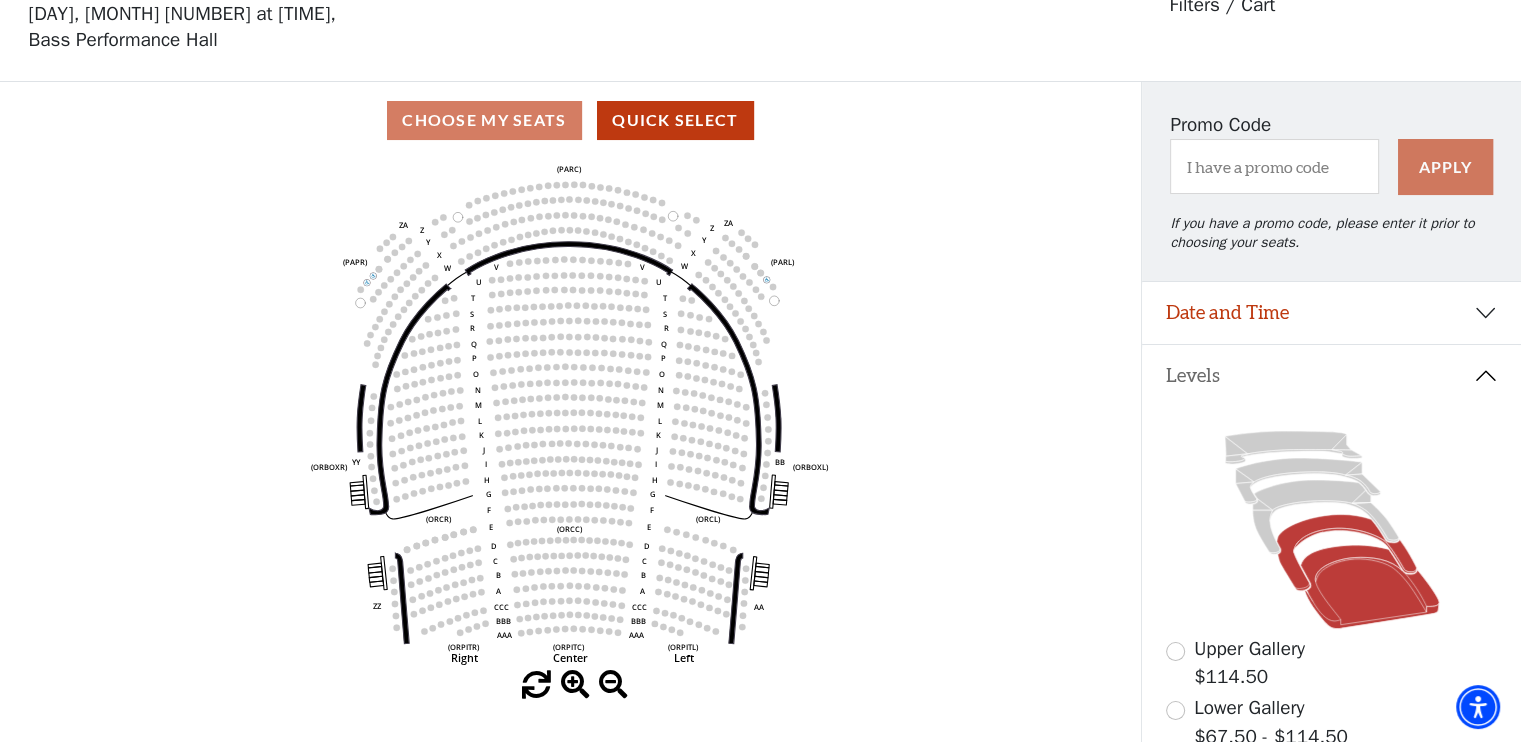 click 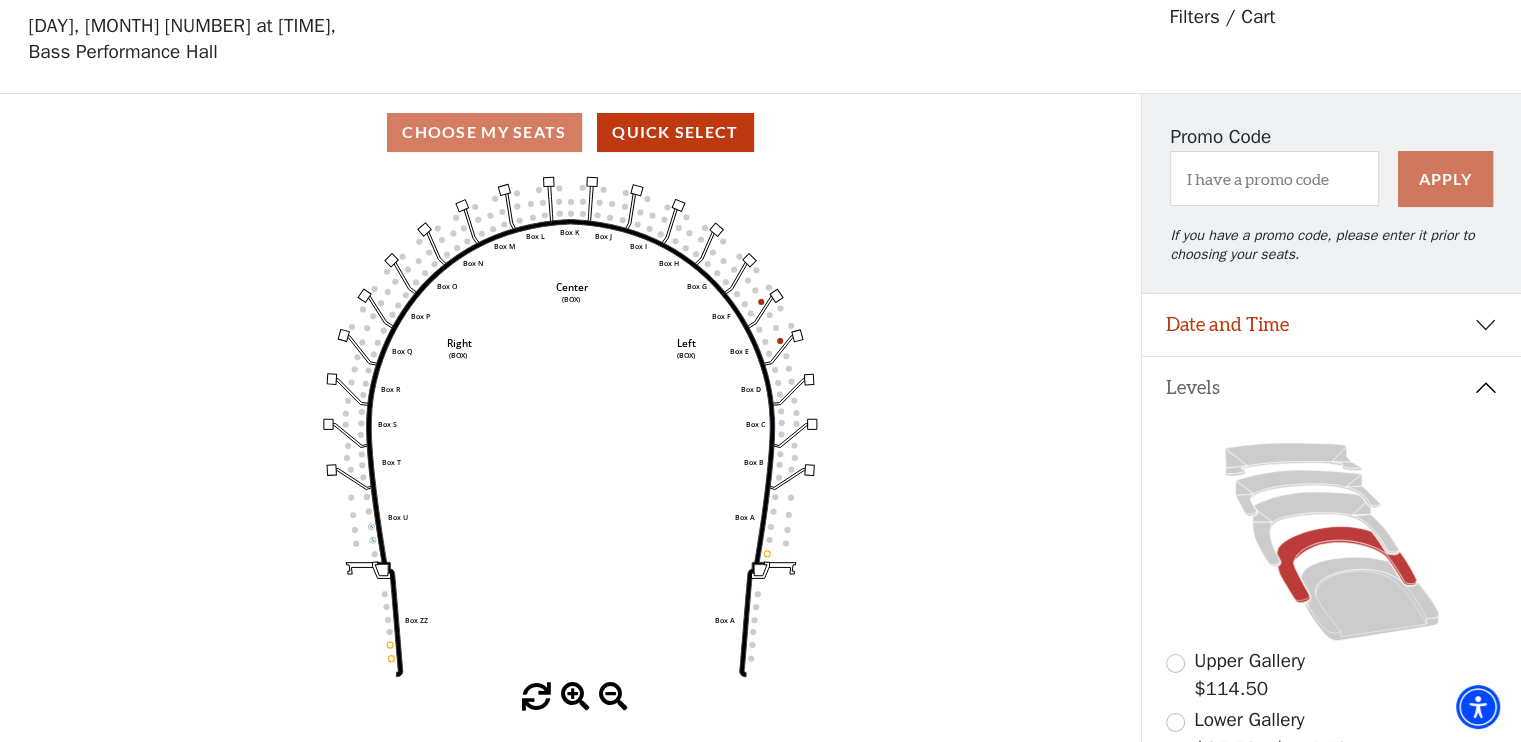 scroll, scrollTop: 92, scrollLeft: 0, axis: vertical 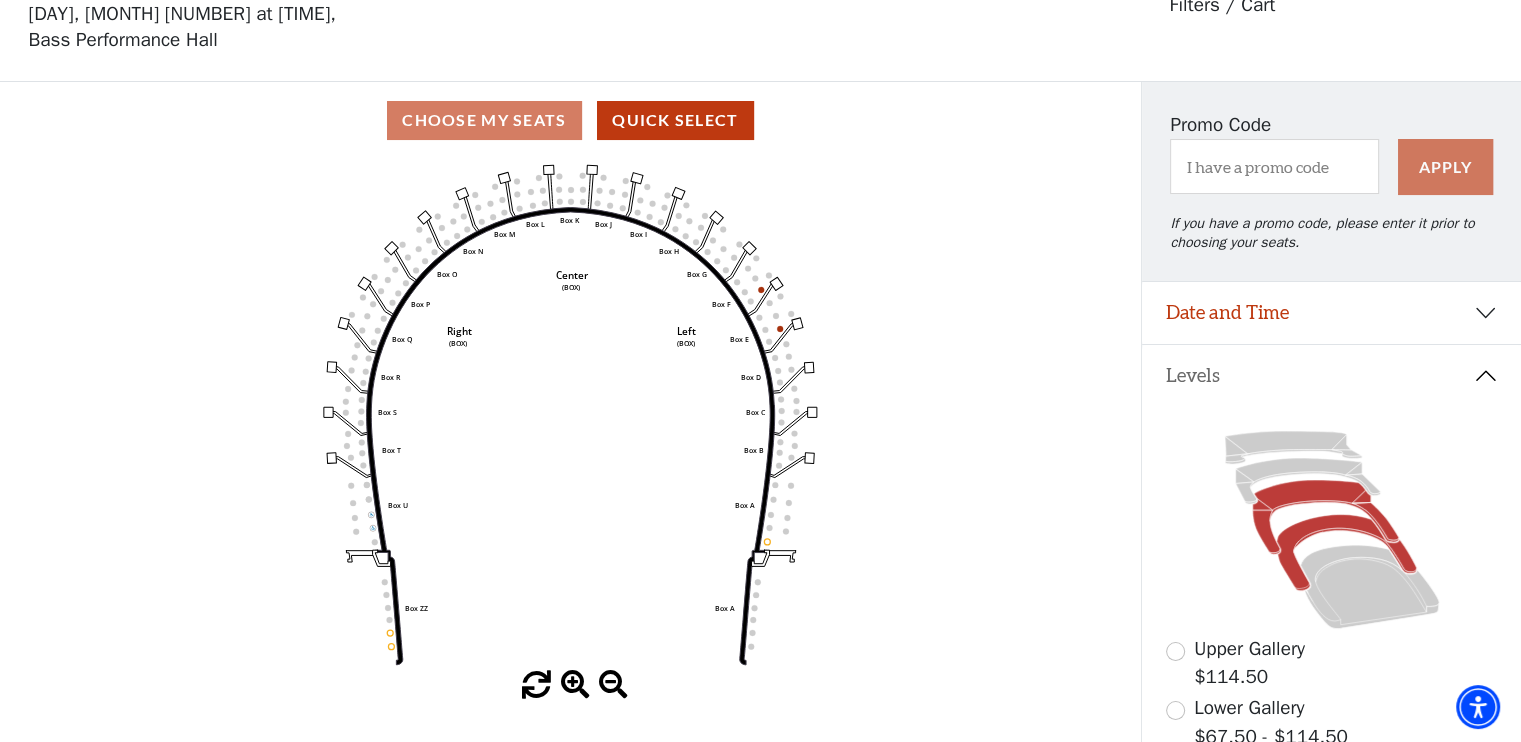 click 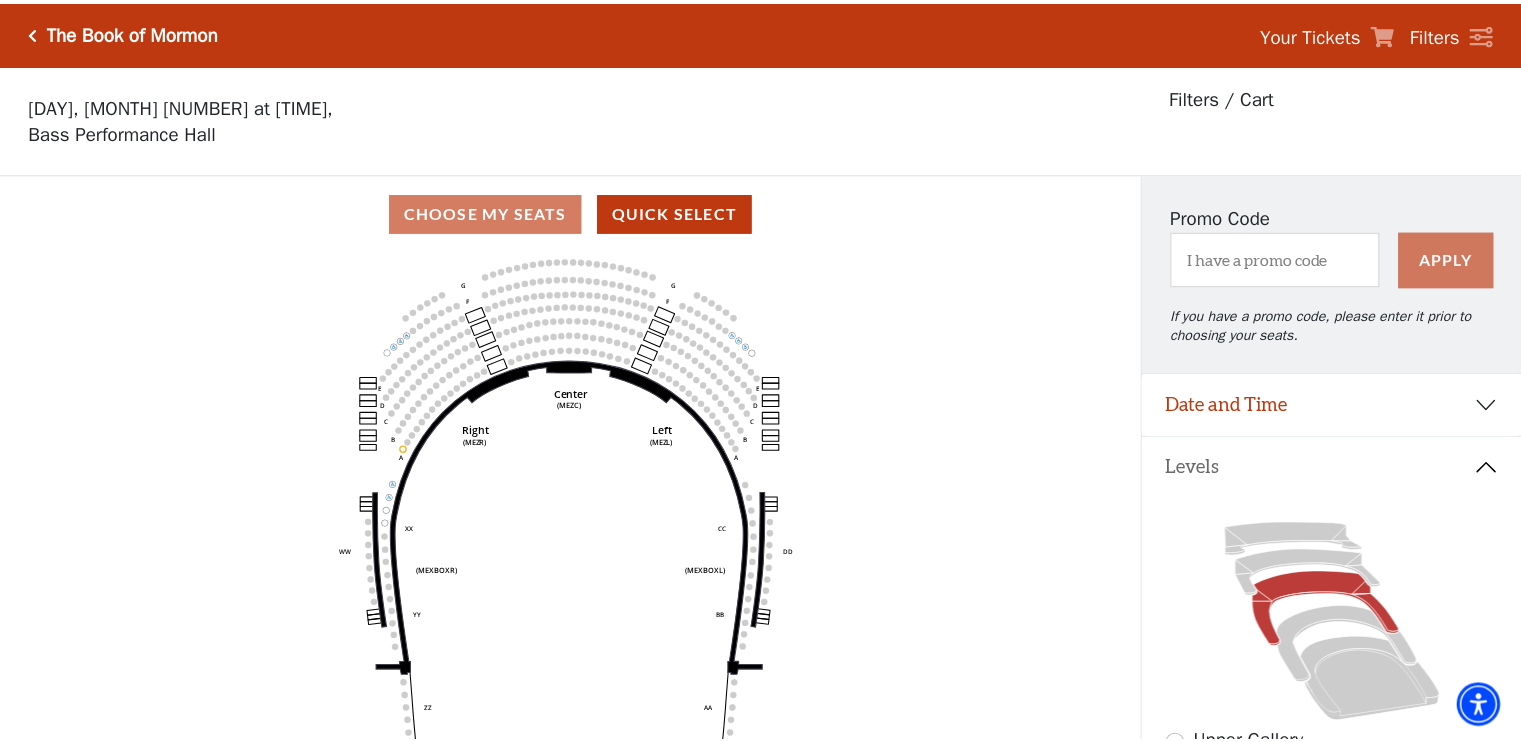 scroll, scrollTop: 92, scrollLeft: 0, axis: vertical 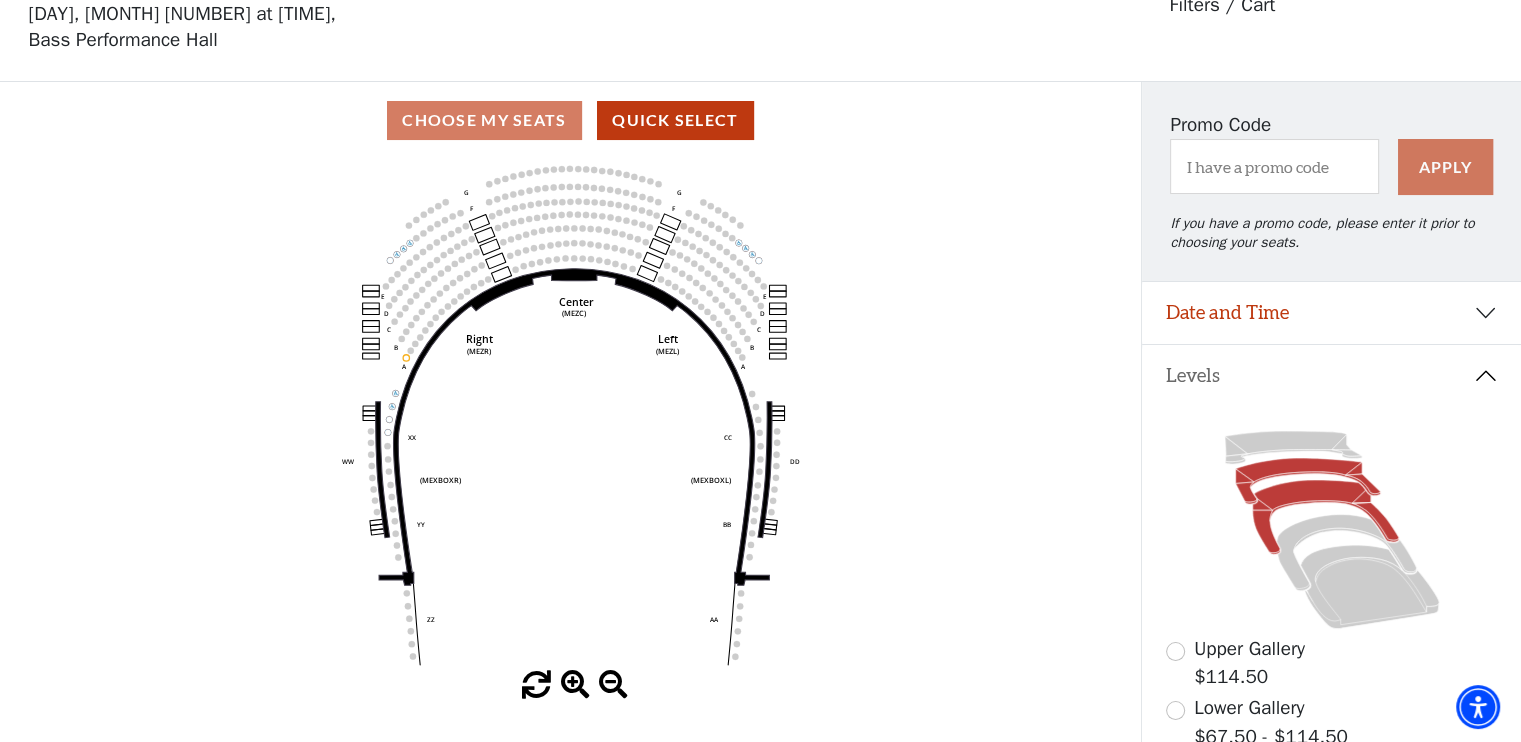 click 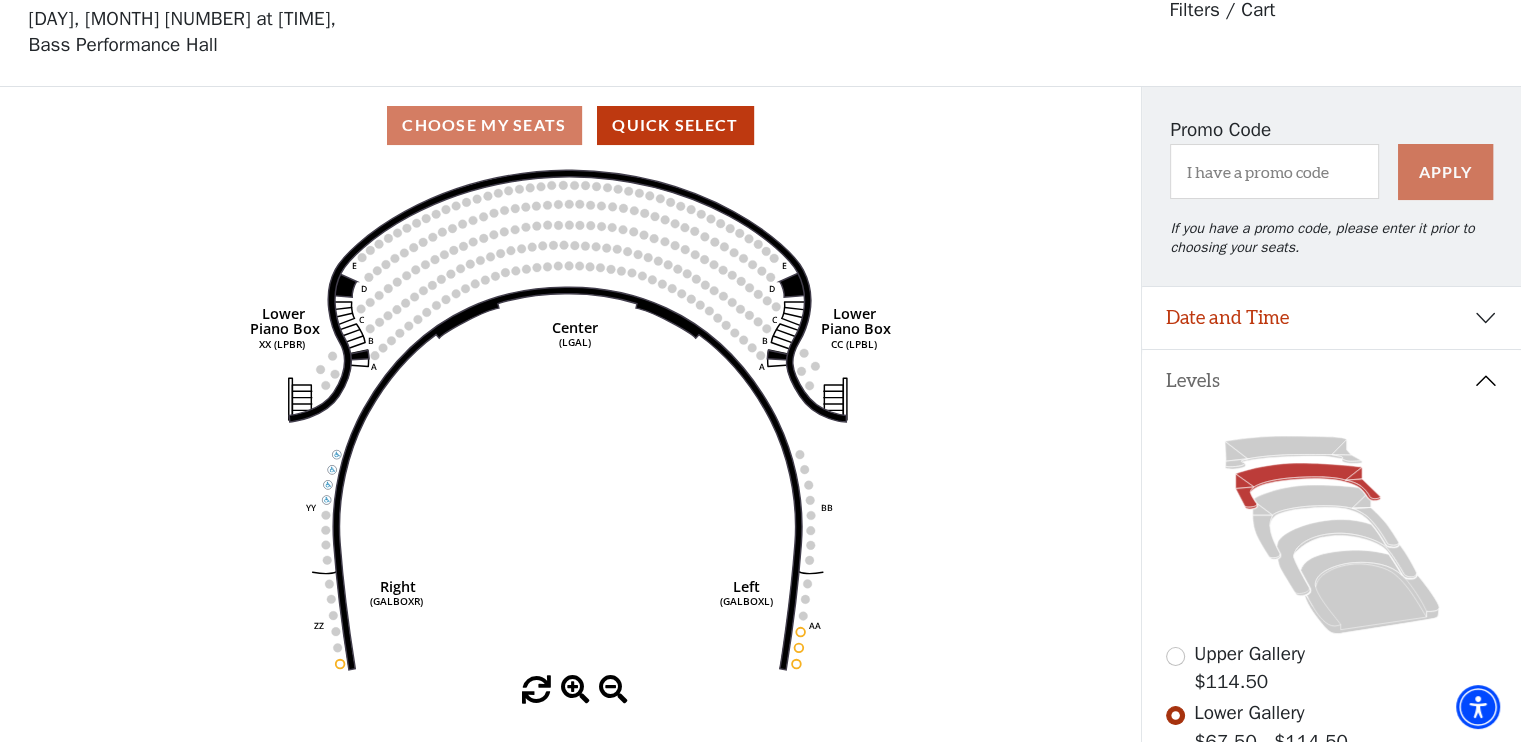scroll, scrollTop: 92, scrollLeft: 0, axis: vertical 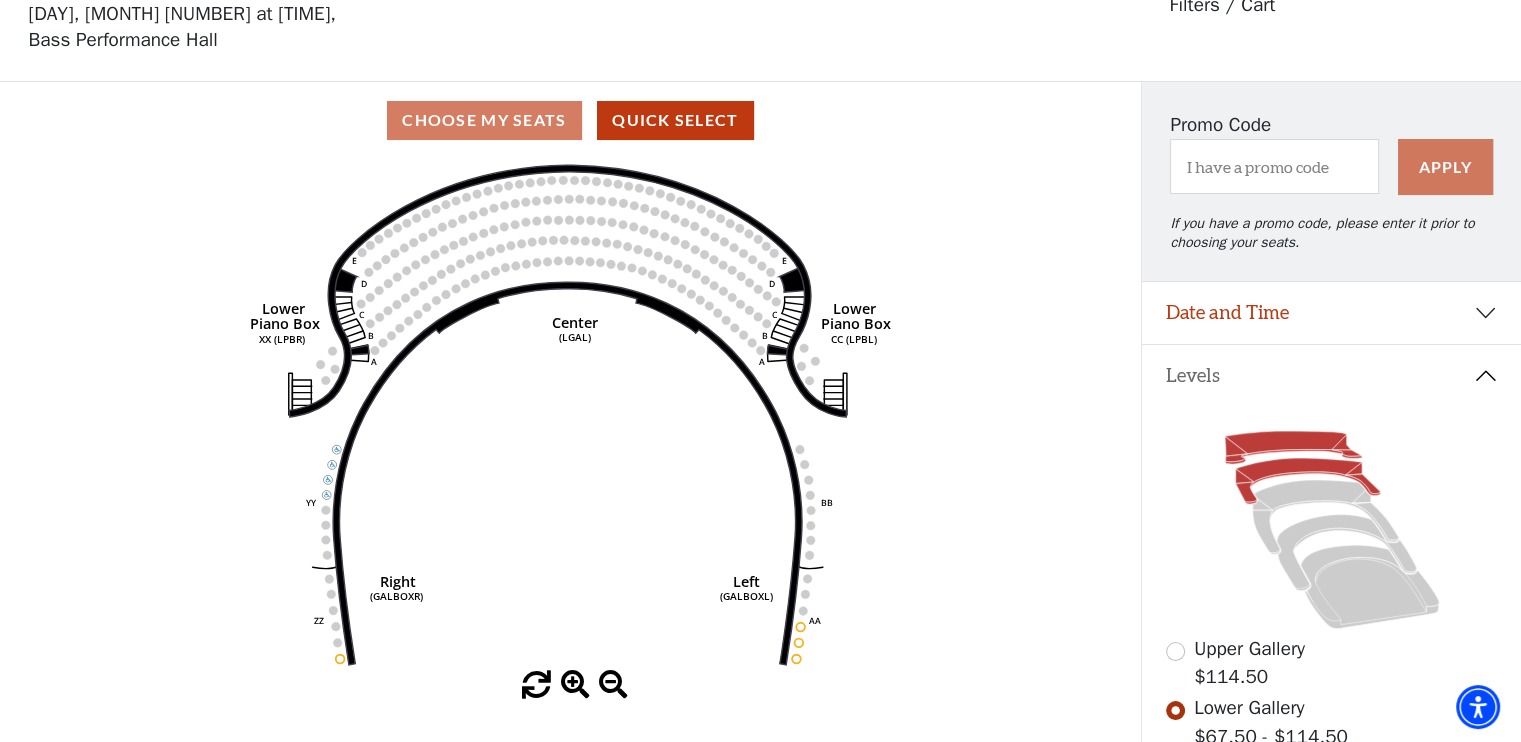 click 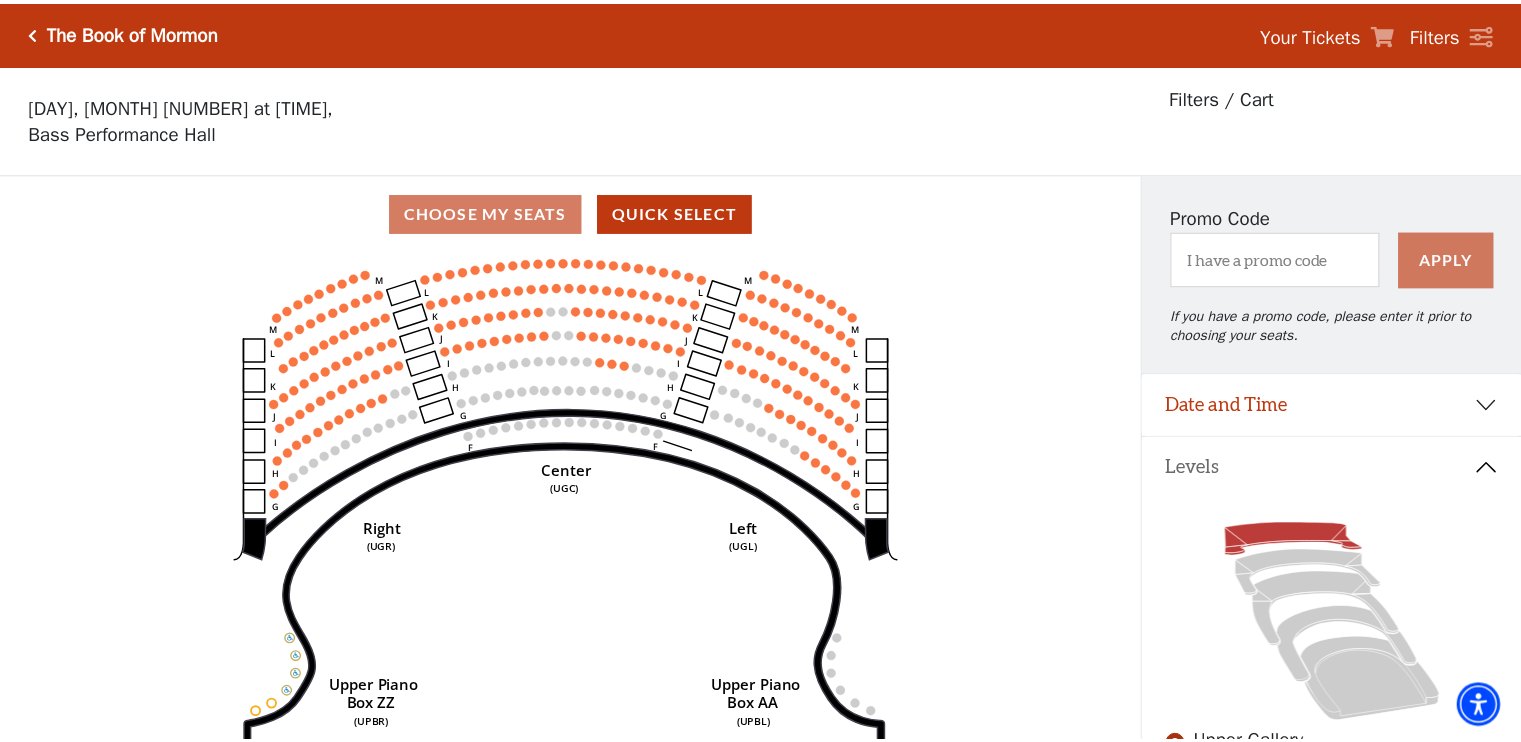 scroll, scrollTop: 92, scrollLeft: 0, axis: vertical 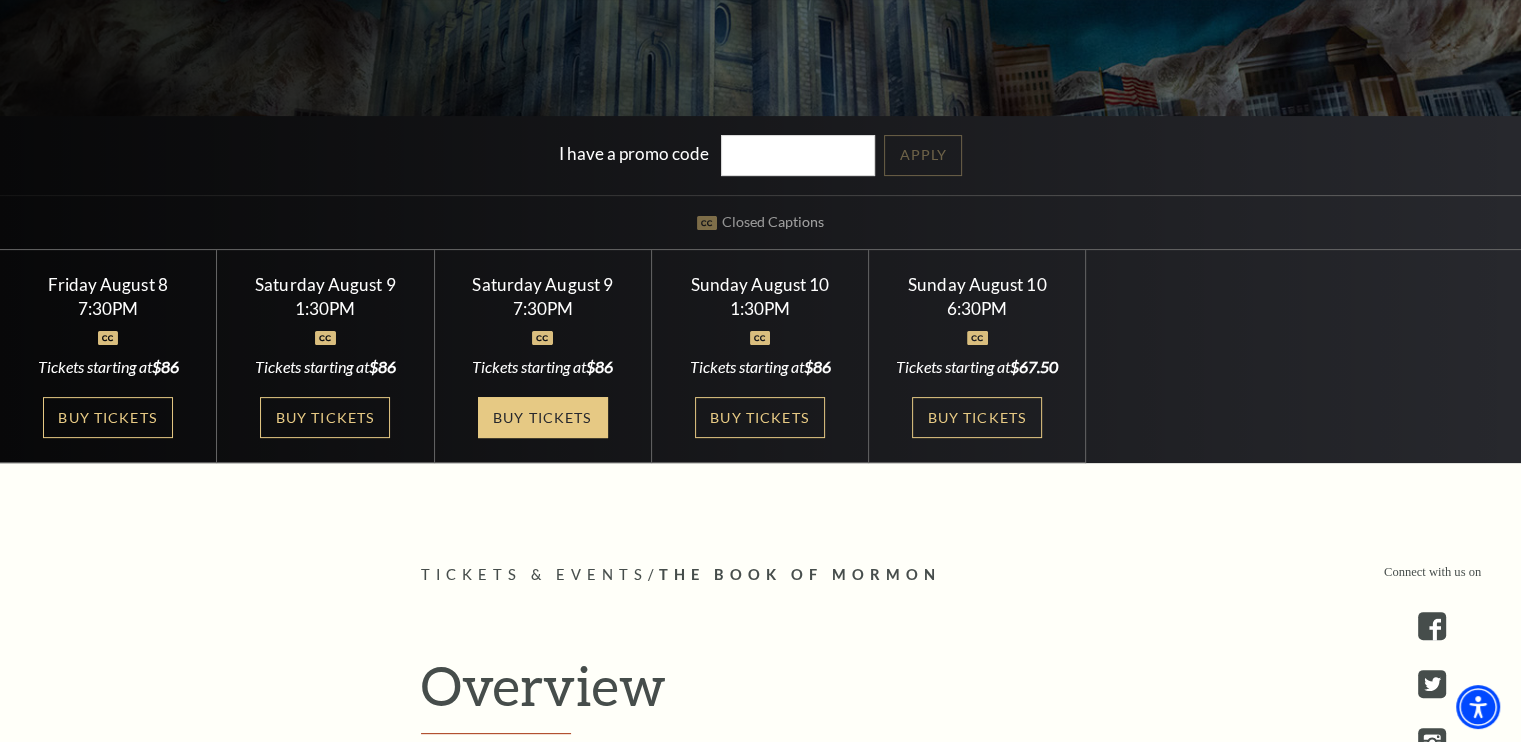 click on "Buy Tickets" at bounding box center [543, 417] 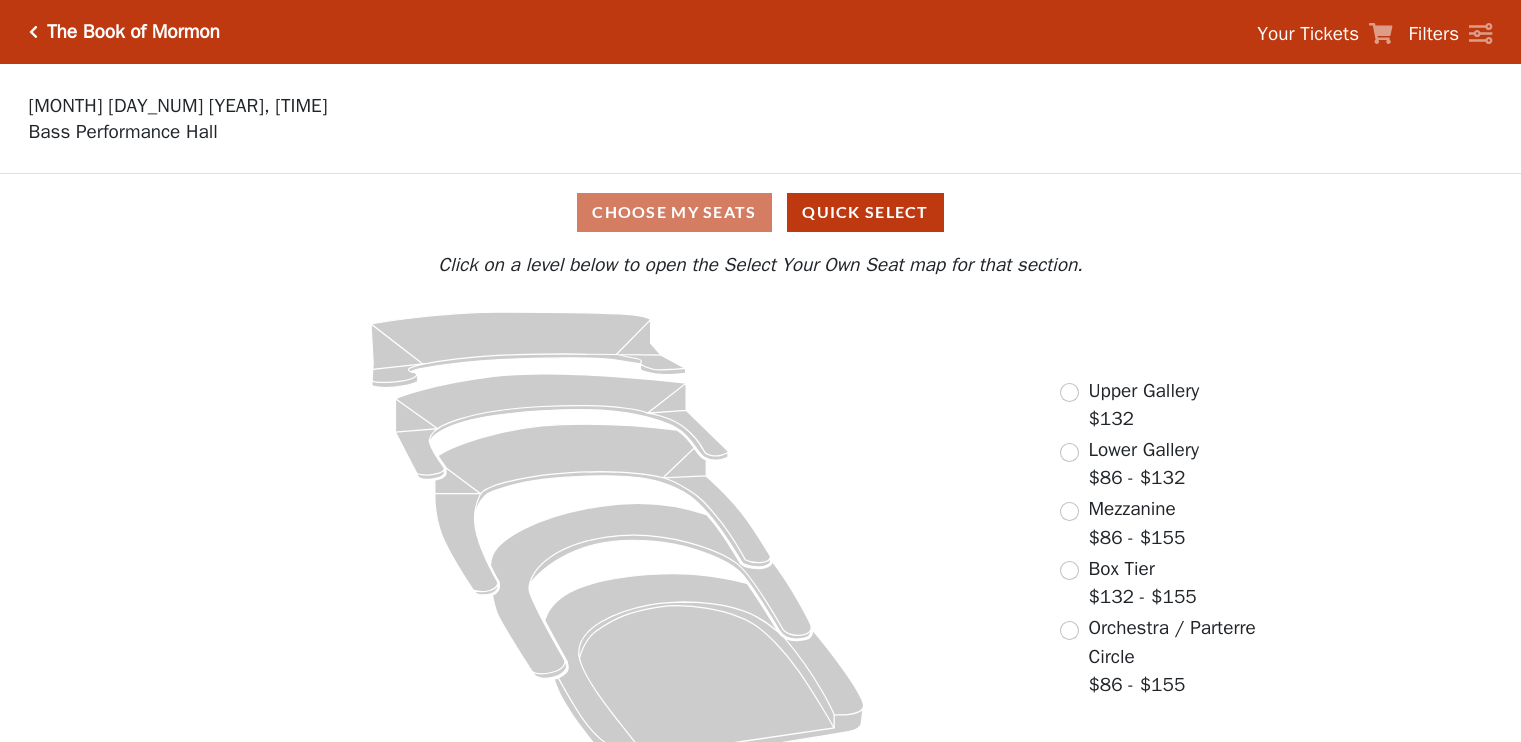 scroll, scrollTop: 0, scrollLeft: 0, axis: both 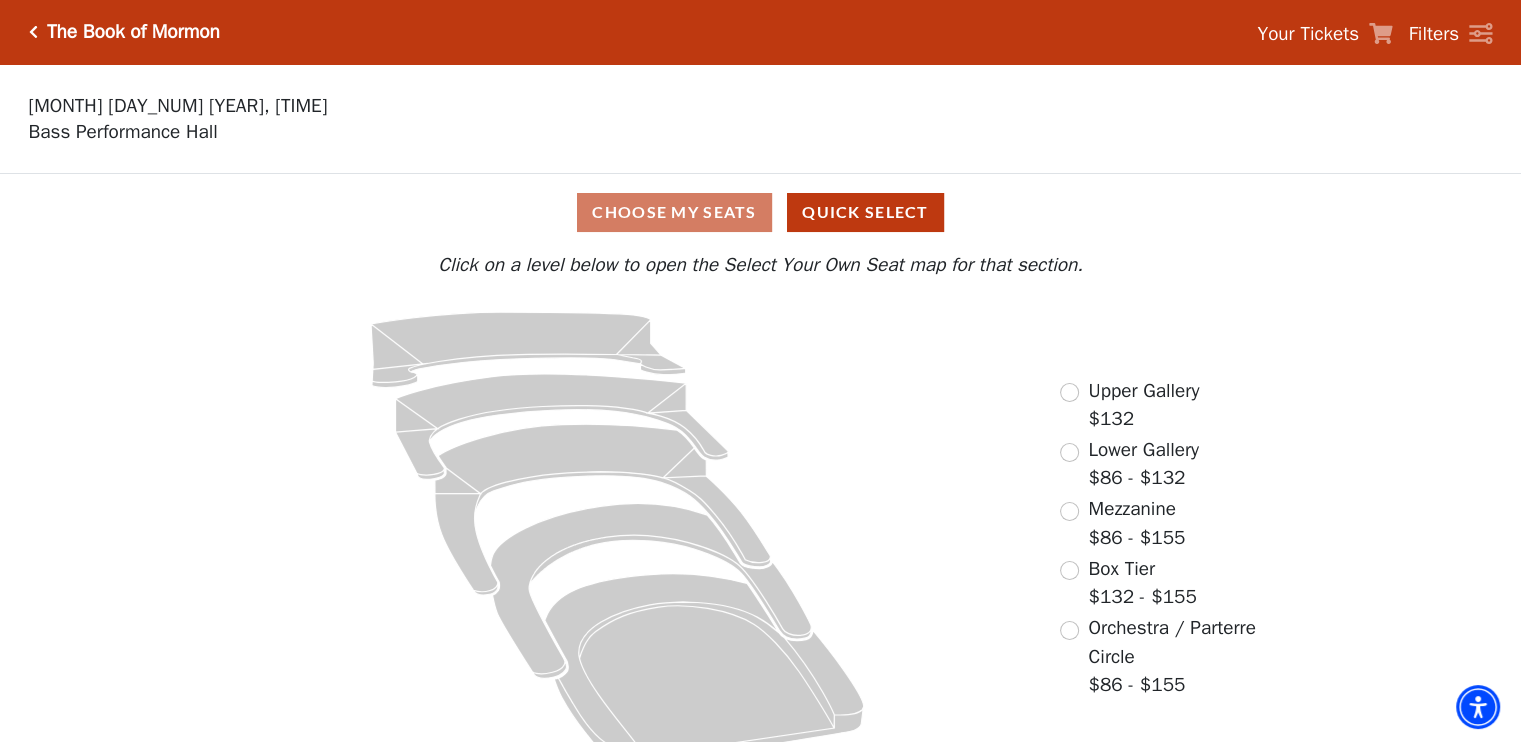 click on "Lower Gallery" at bounding box center (1143, 450) 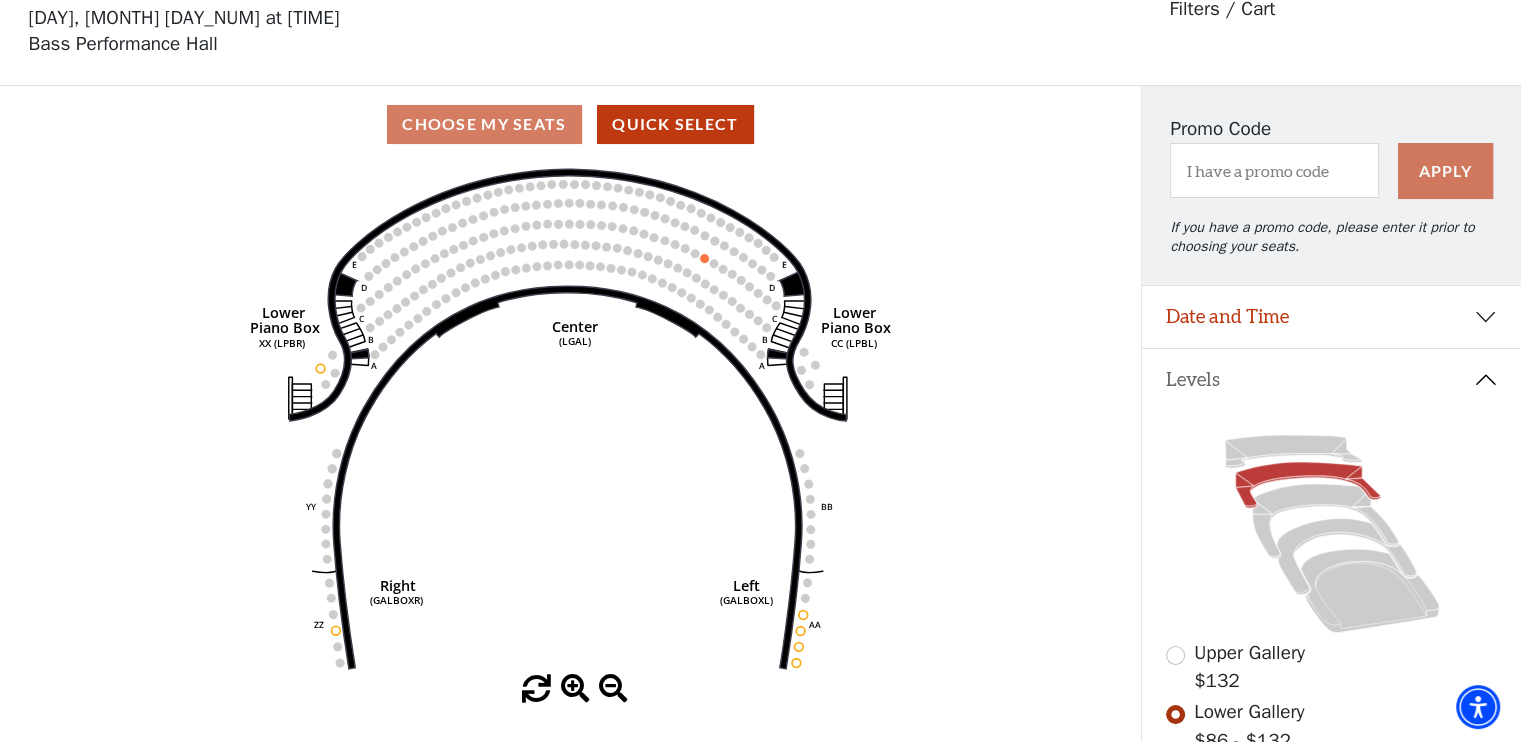scroll, scrollTop: 92, scrollLeft: 0, axis: vertical 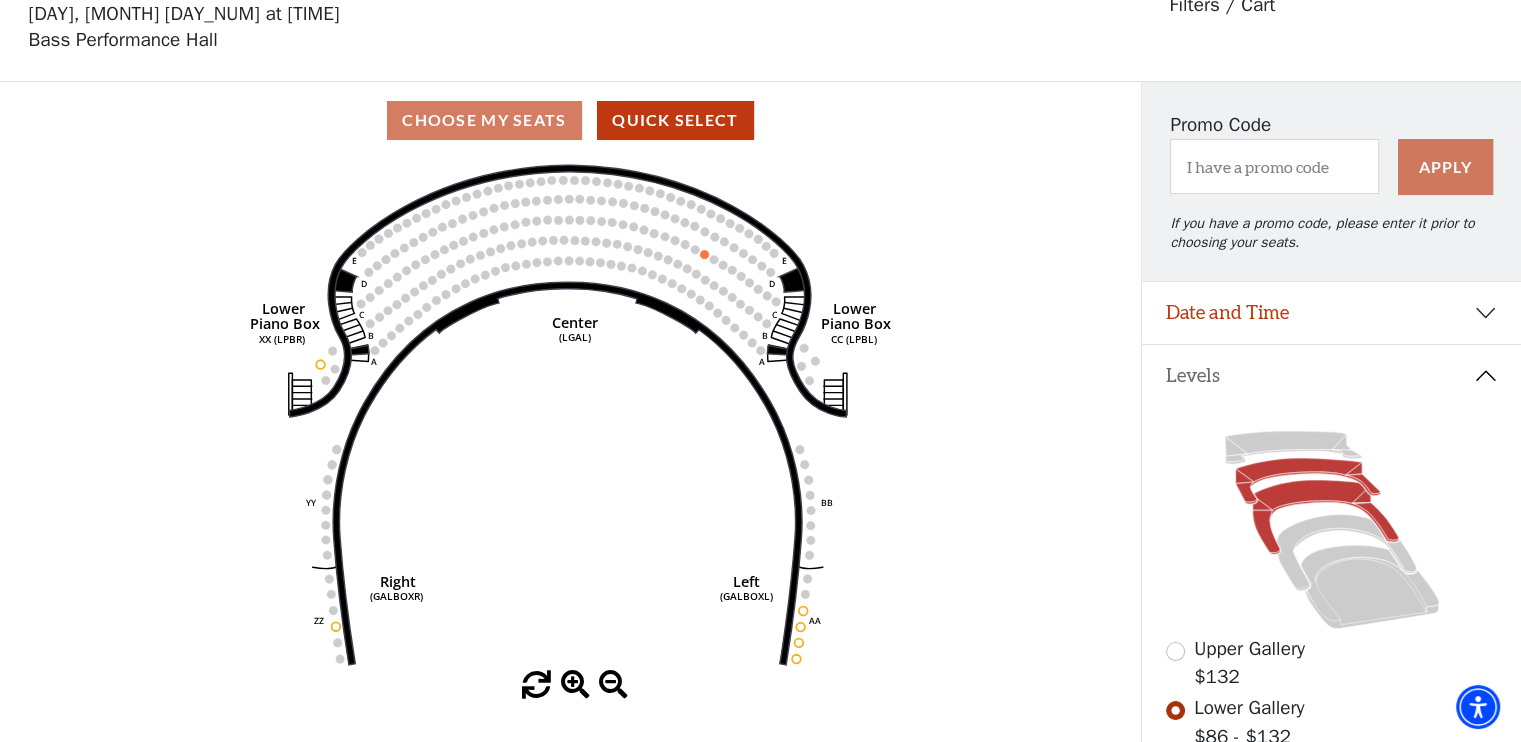 click 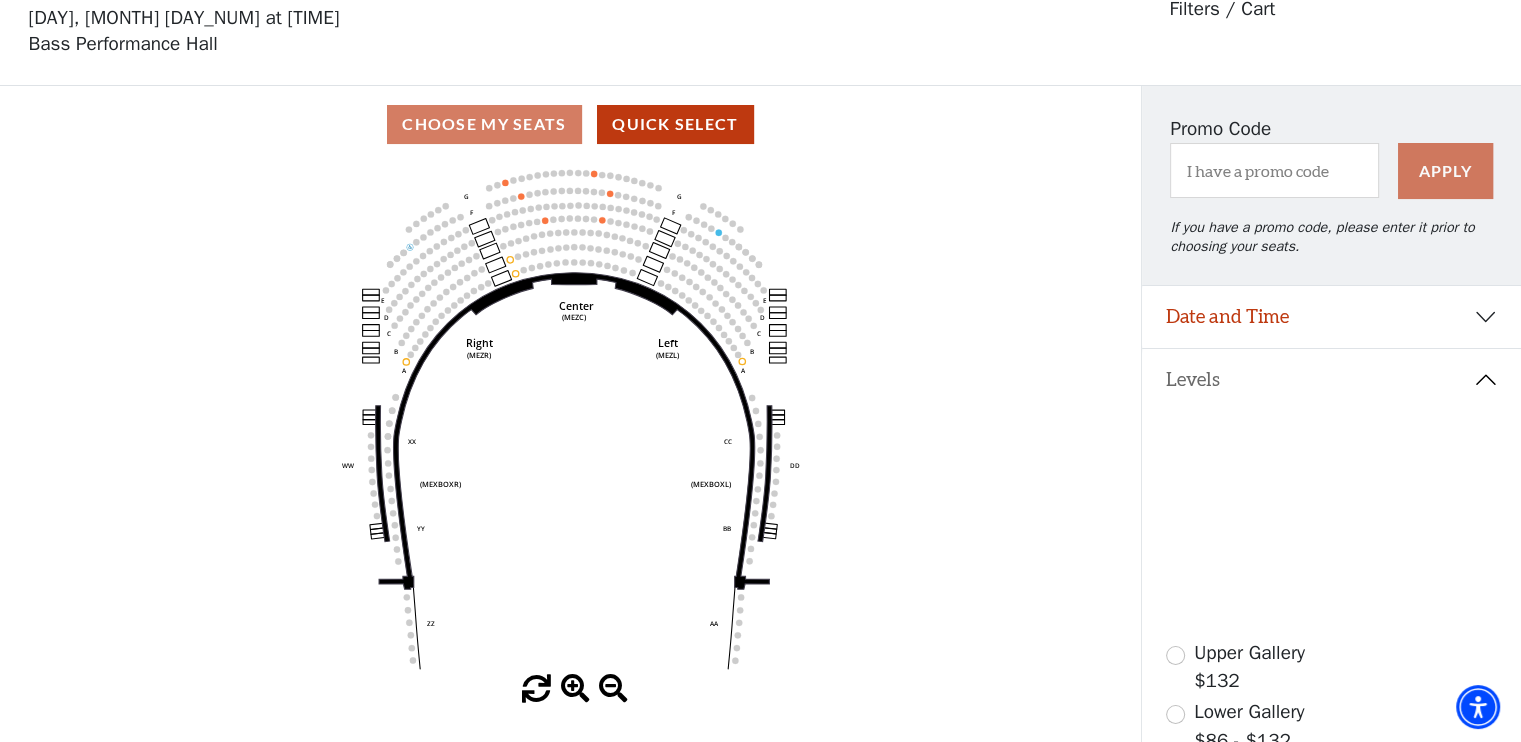 scroll, scrollTop: 92, scrollLeft: 0, axis: vertical 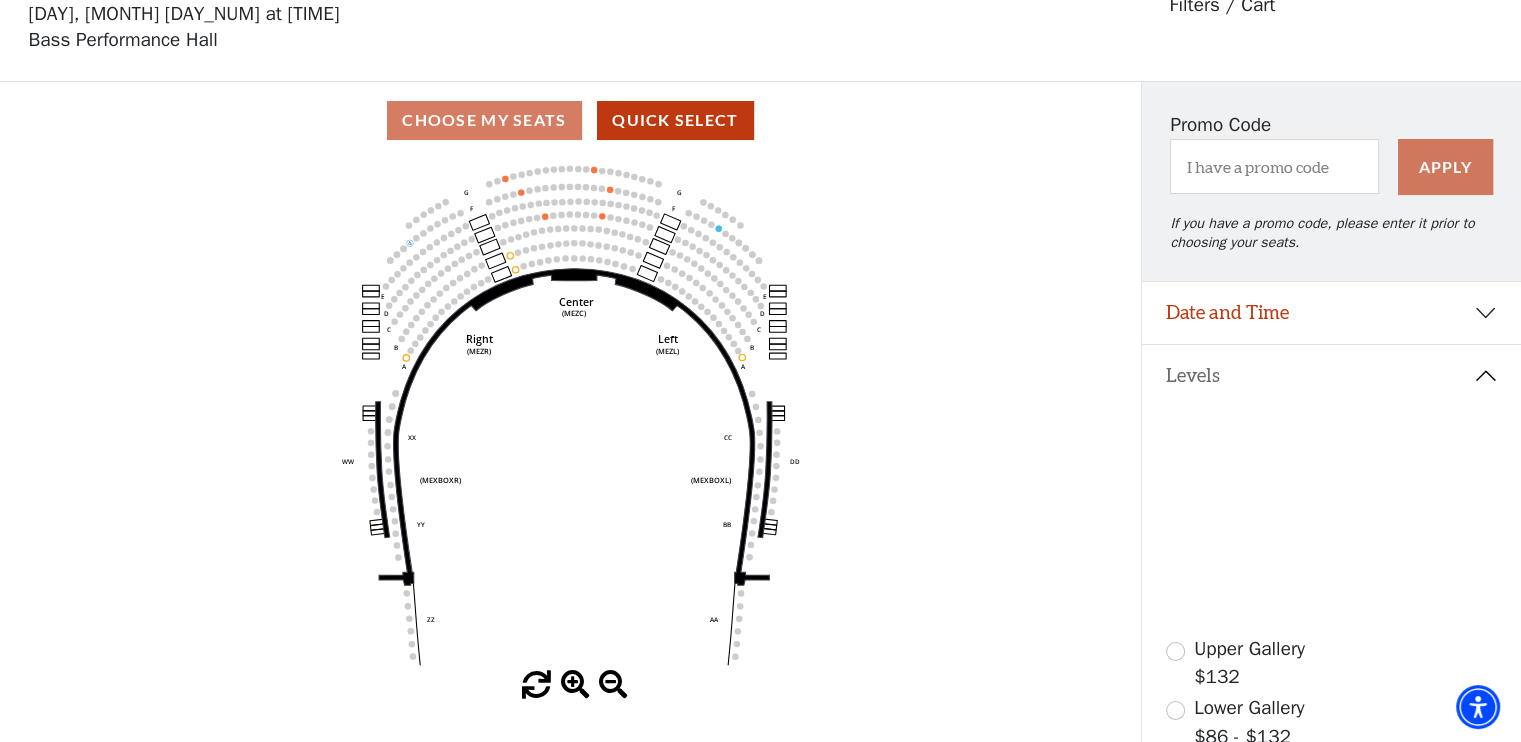 click on "Center   (MEZC)   Right   (MEZR)   Left   (MEZL)   (MEXBOXR)   (MEXBOXL)   XX   WW   CC   DD   YY   BB   ZZ   AA   G   F   E   D   G   F   C   B   A   E   D   C   B   A" 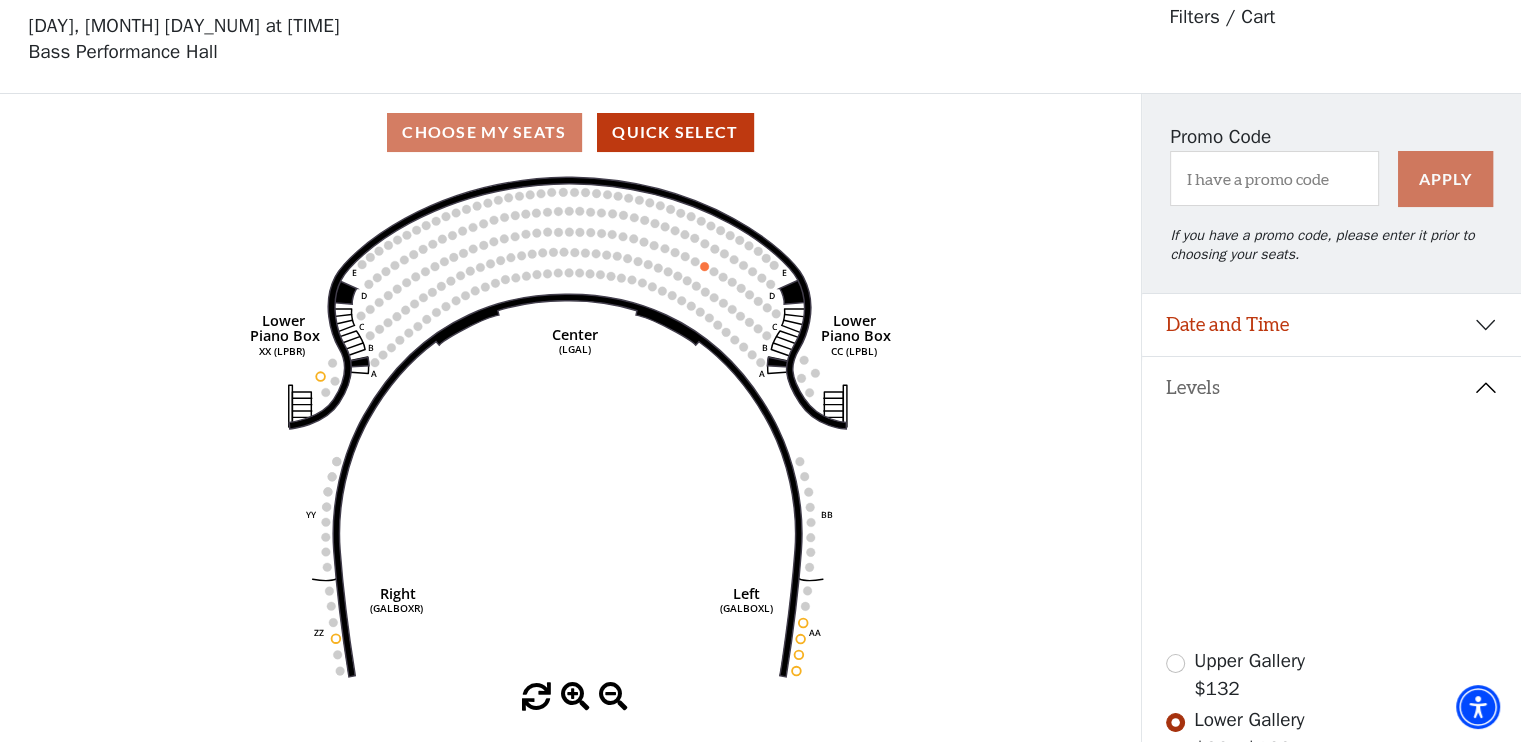 scroll, scrollTop: 92, scrollLeft: 0, axis: vertical 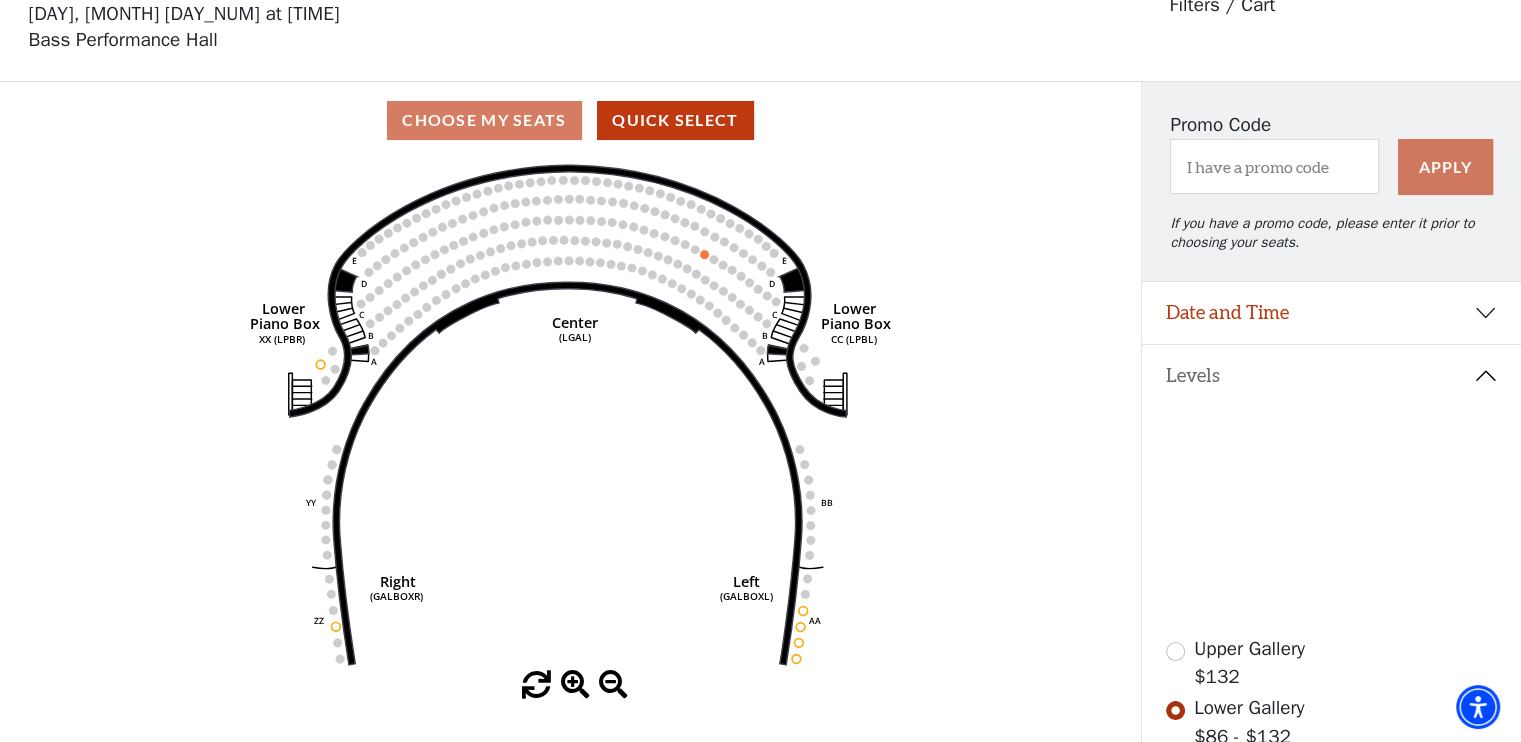 click 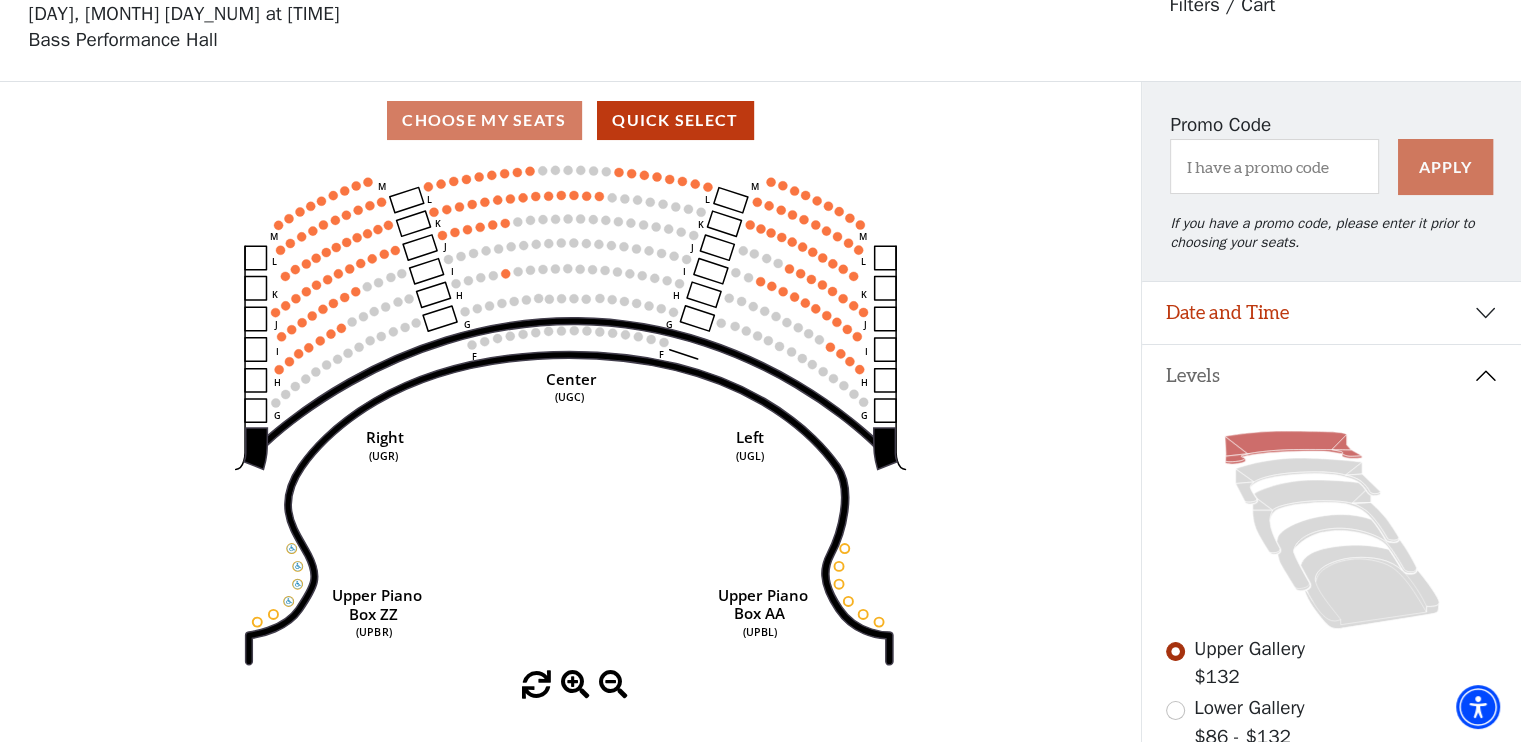scroll, scrollTop: 92, scrollLeft: 0, axis: vertical 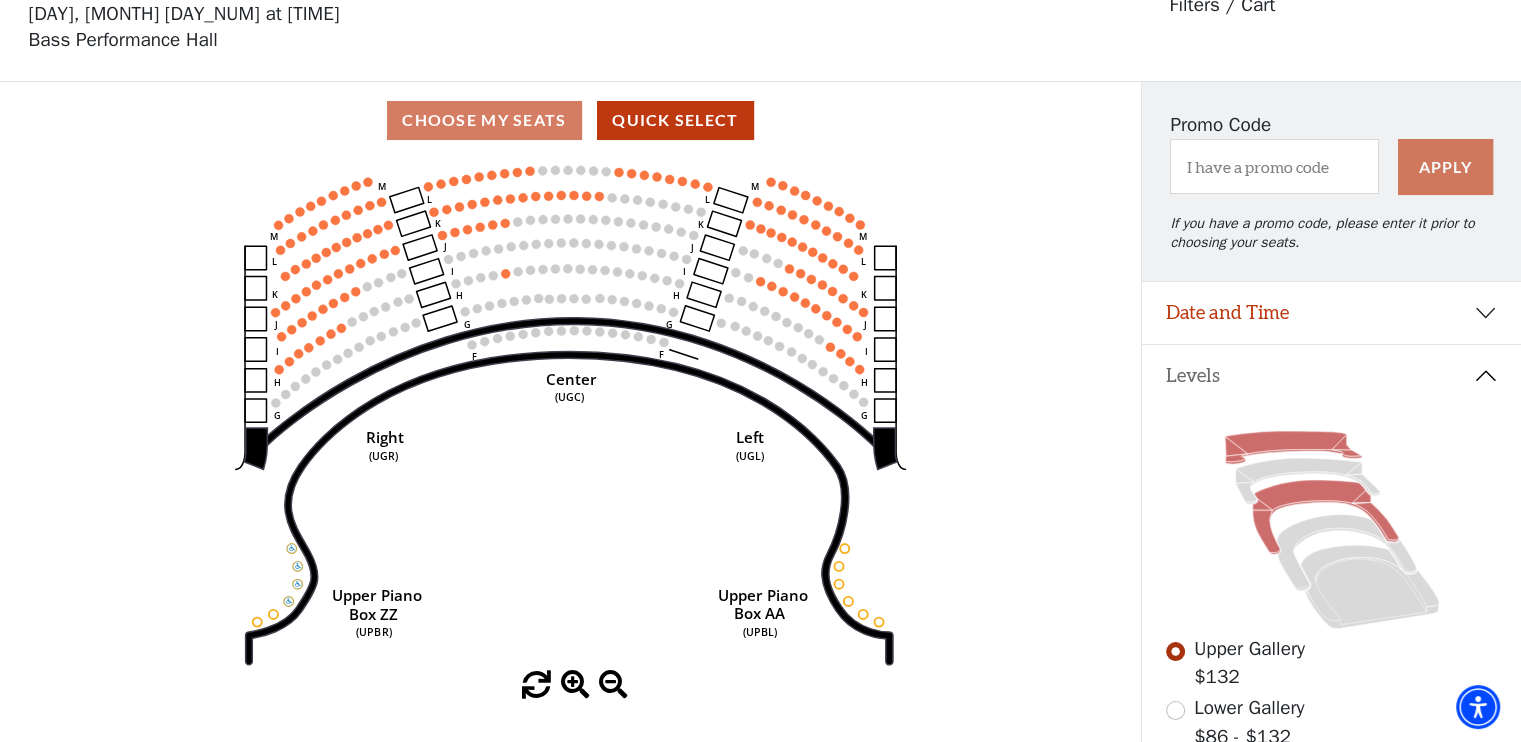 click 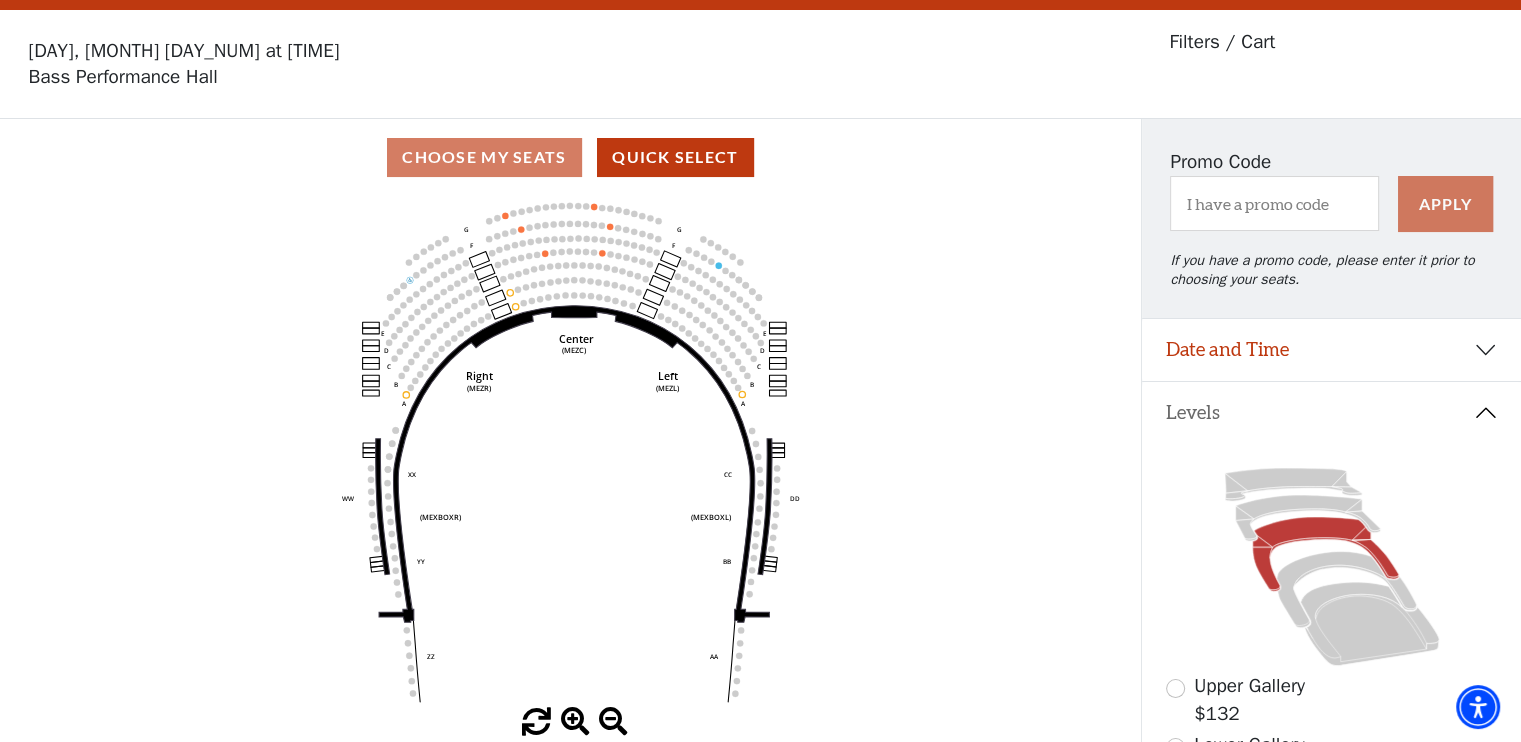 scroll, scrollTop: 92, scrollLeft: 0, axis: vertical 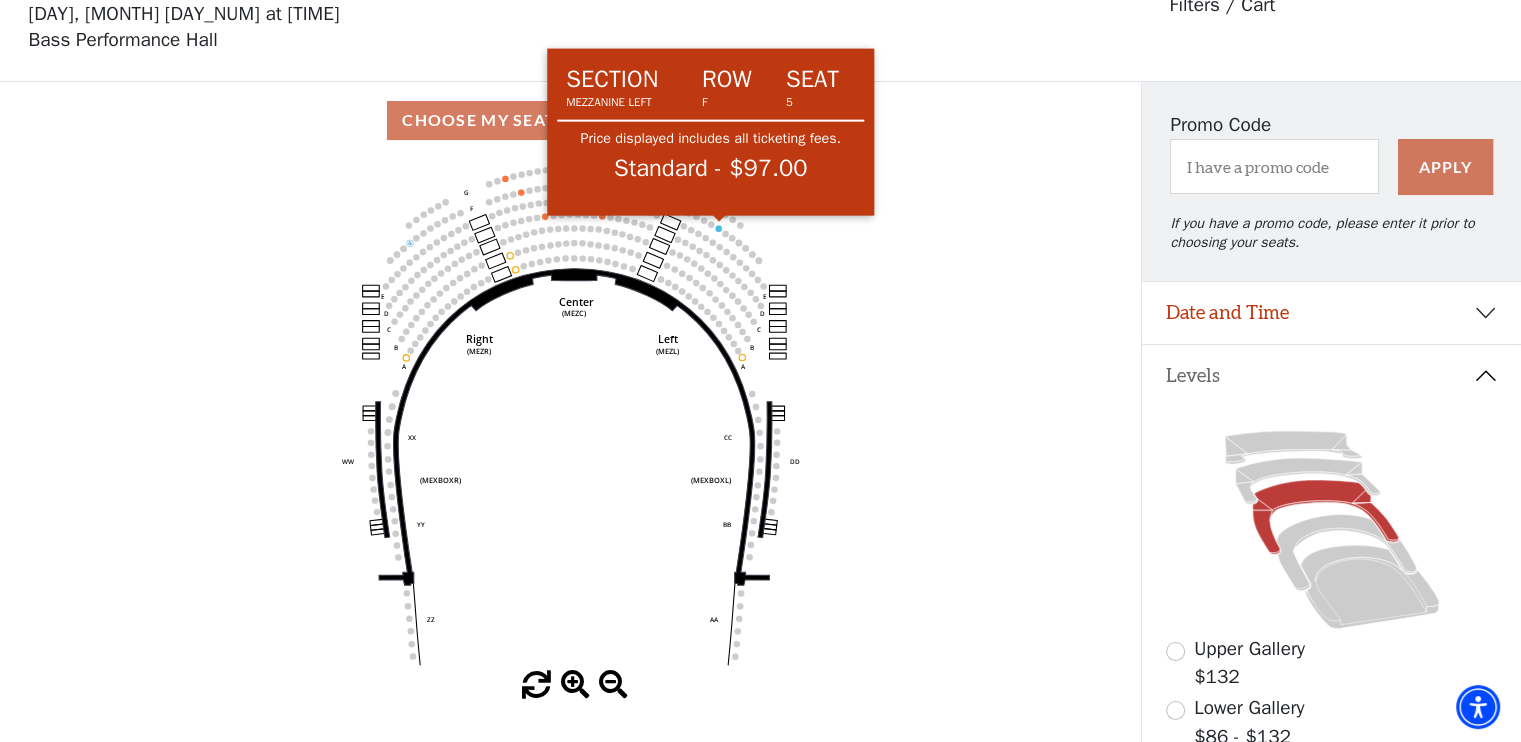 click 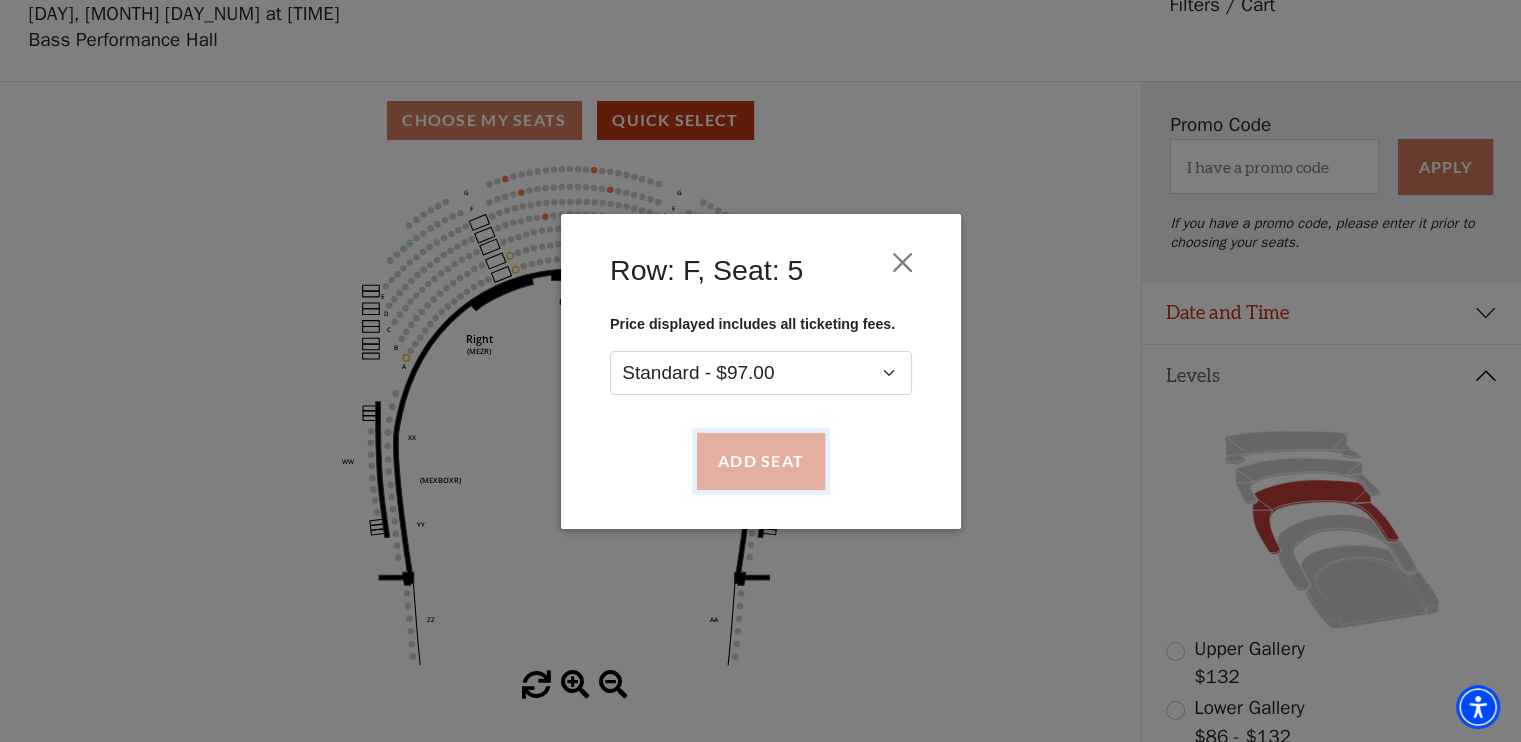click on "Add Seat" at bounding box center [760, 461] 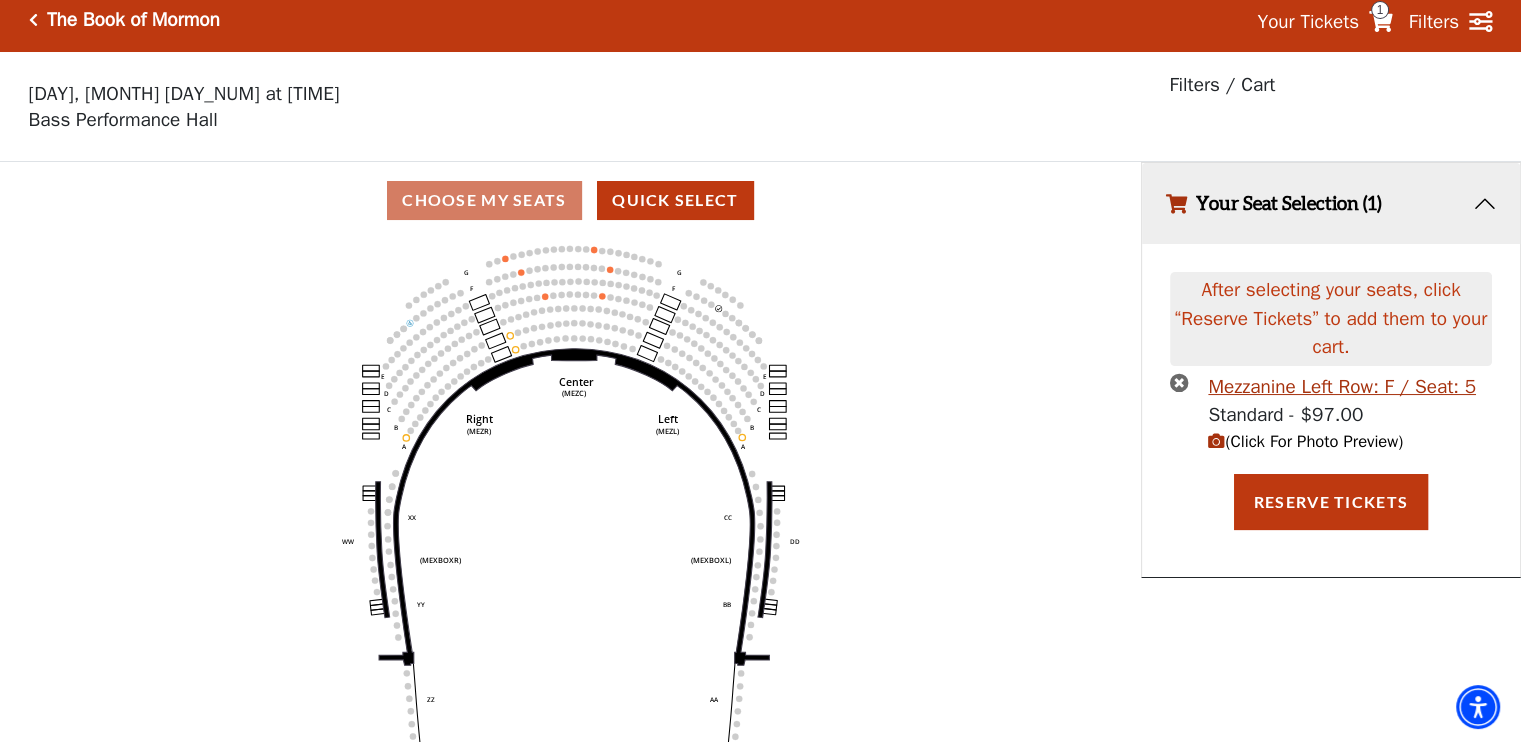 scroll, scrollTop: 0, scrollLeft: 0, axis: both 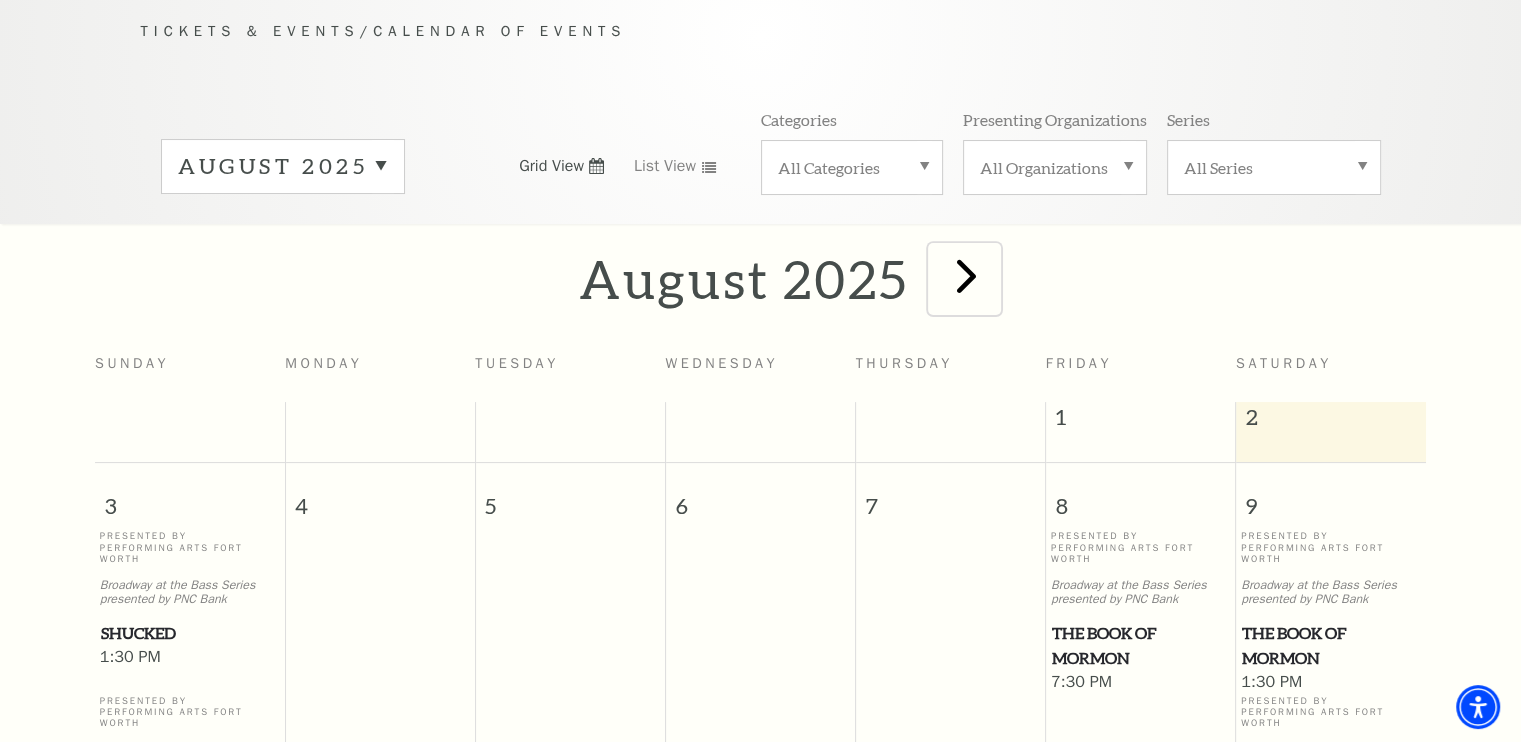 click at bounding box center [966, 275] 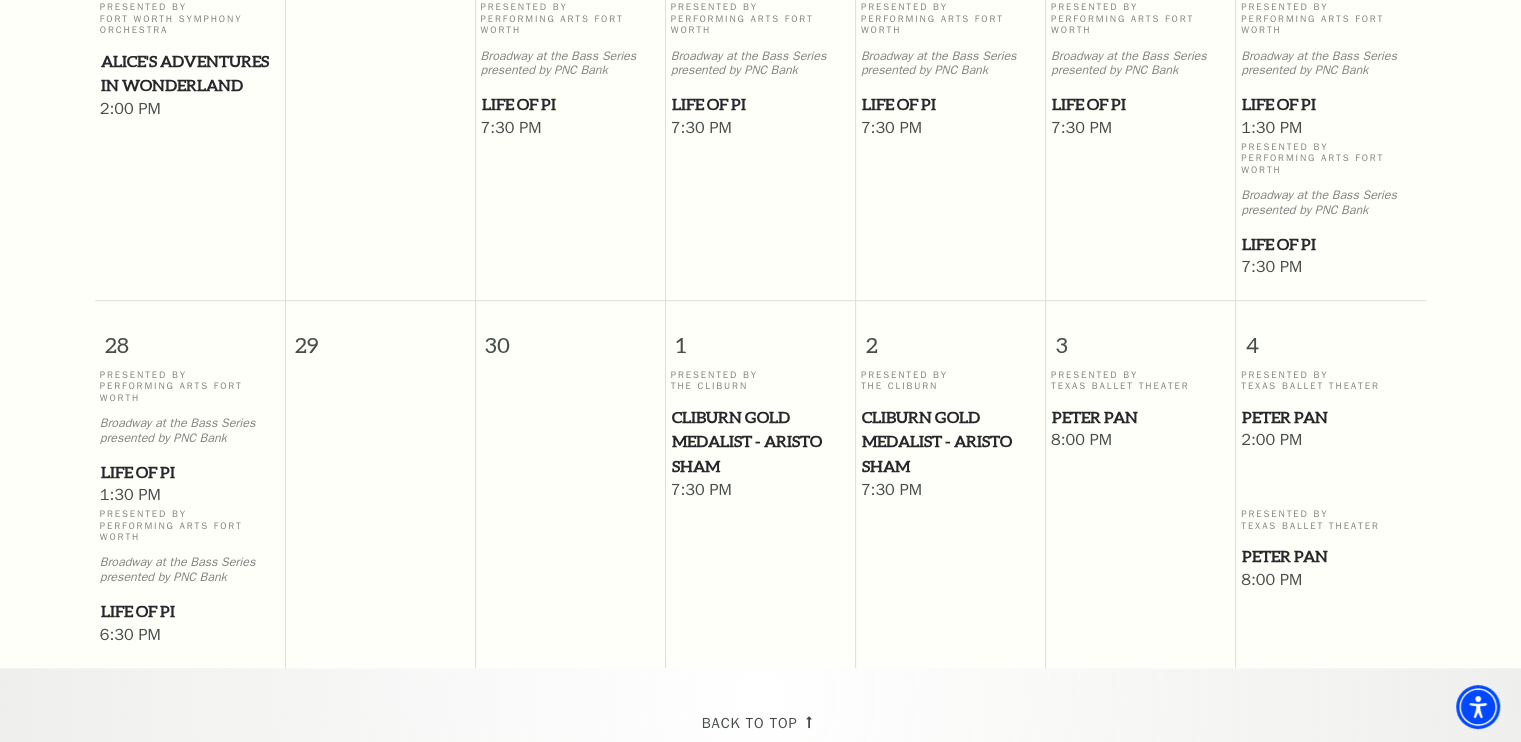 scroll, scrollTop: 1430, scrollLeft: 0, axis: vertical 